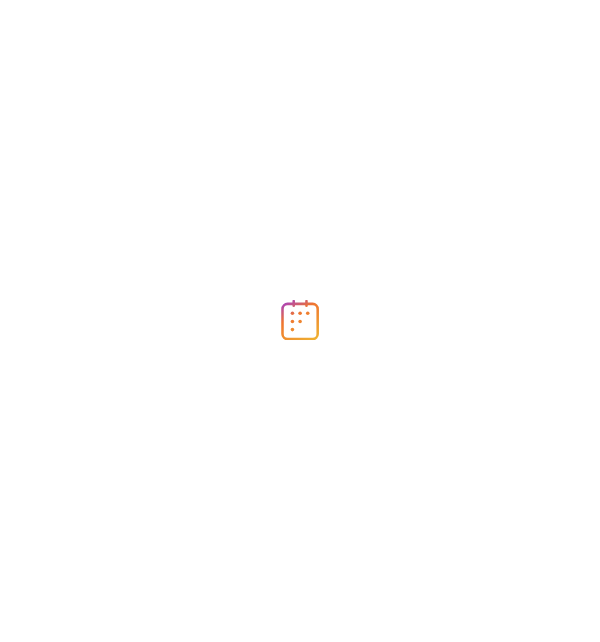 scroll, scrollTop: 0, scrollLeft: 0, axis: both 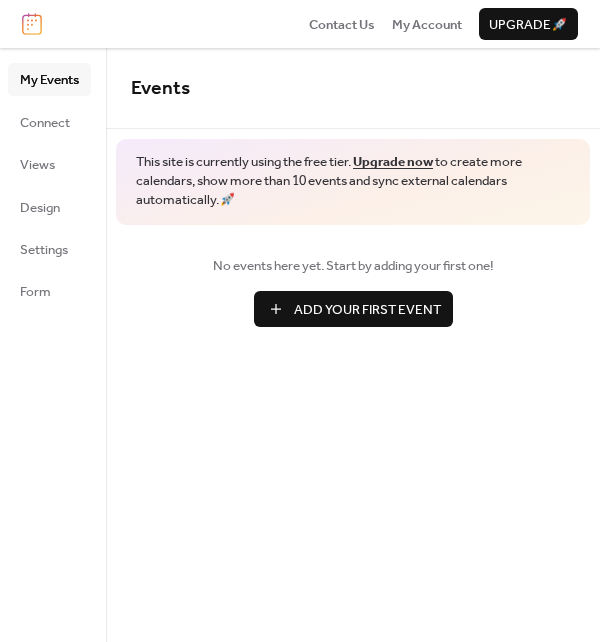 click on "Add Your First Event" at bounding box center (367, 310) 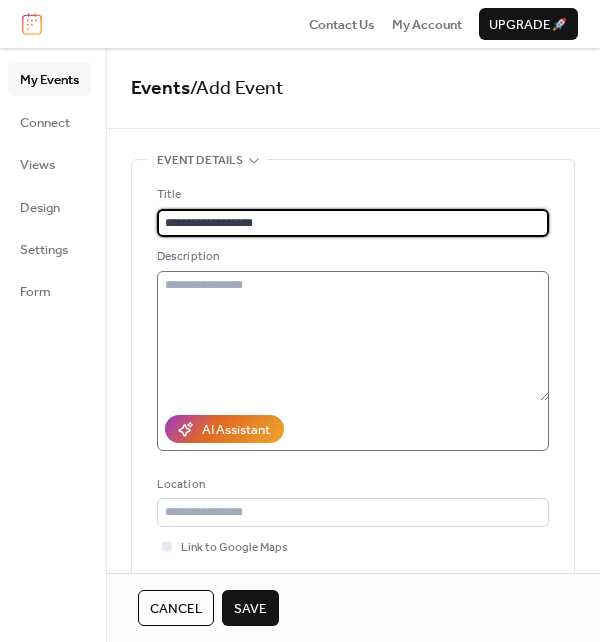 type on "**********" 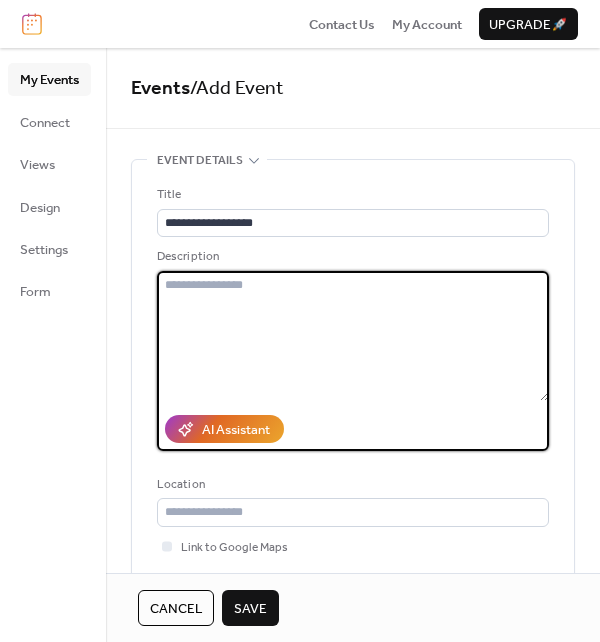 click at bounding box center [353, 336] 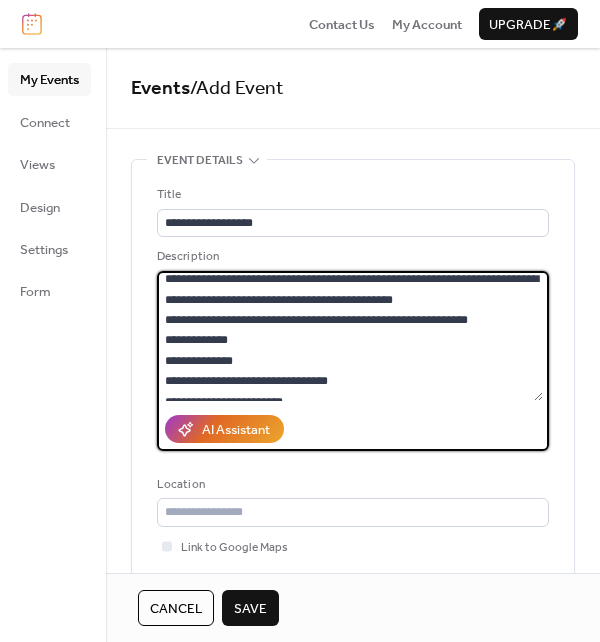 scroll, scrollTop: 0, scrollLeft: 0, axis: both 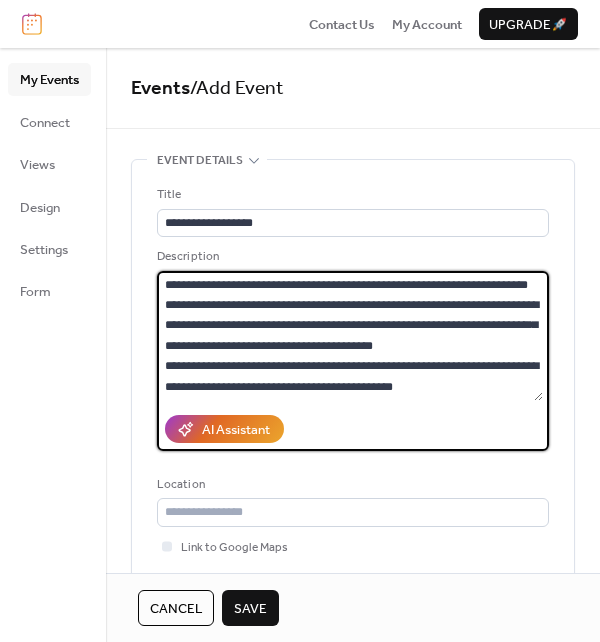 click on "**********" at bounding box center (350, 336) 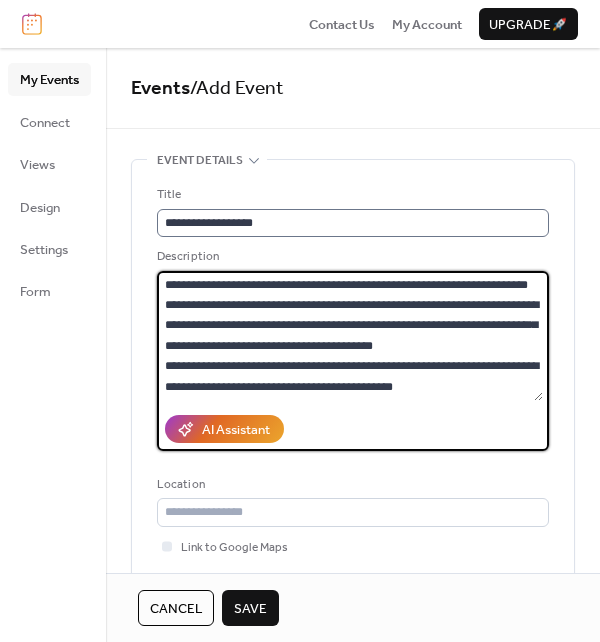 type on "**********" 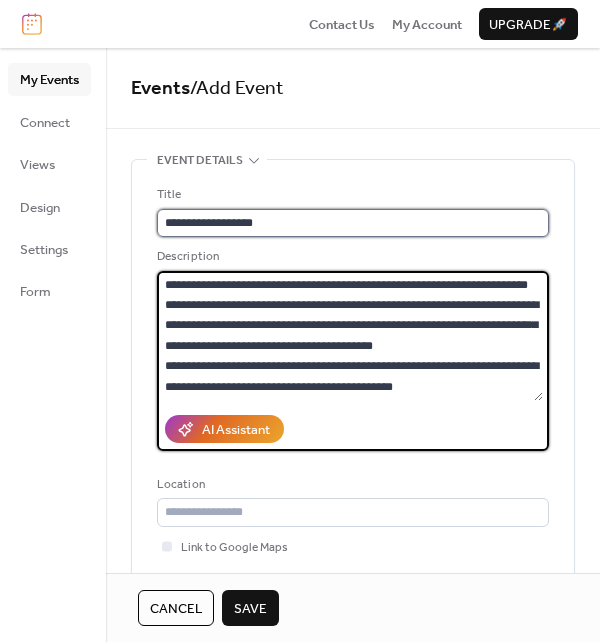 click on "**********" at bounding box center [353, 223] 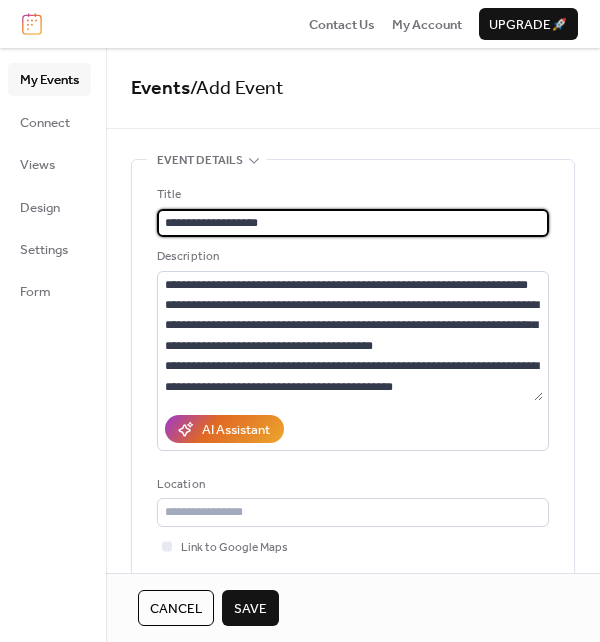 paste on "****" 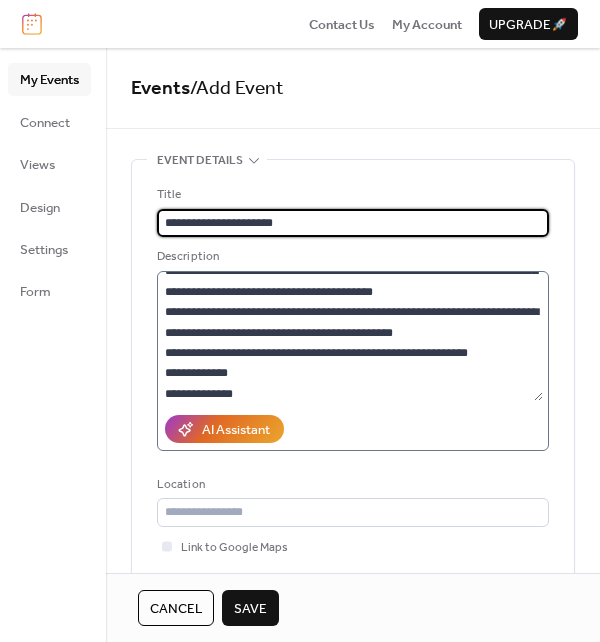scroll, scrollTop: 60, scrollLeft: 0, axis: vertical 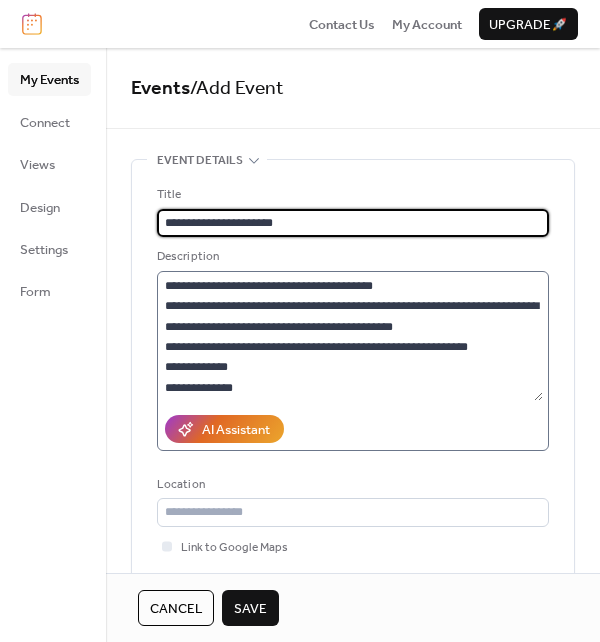 type on "**********" 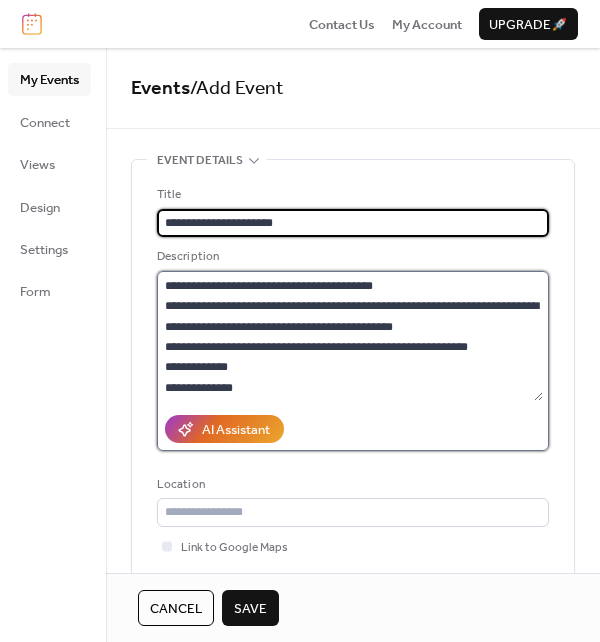 click on "**********" at bounding box center (350, 336) 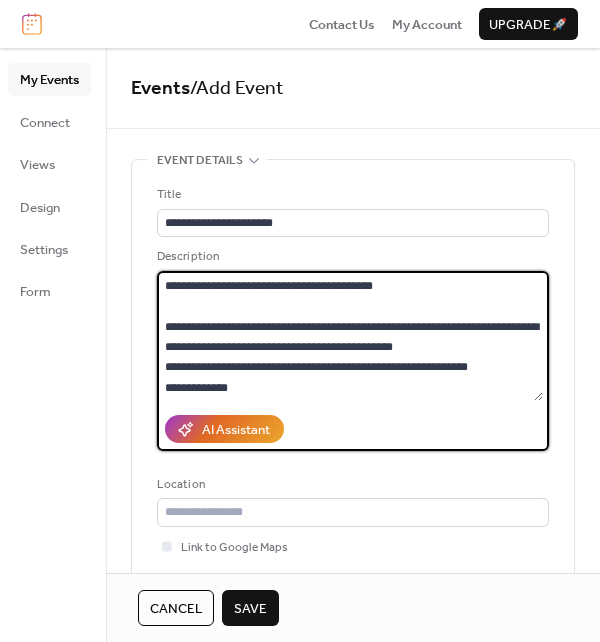scroll, scrollTop: 80, scrollLeft: 0, axis: vertical 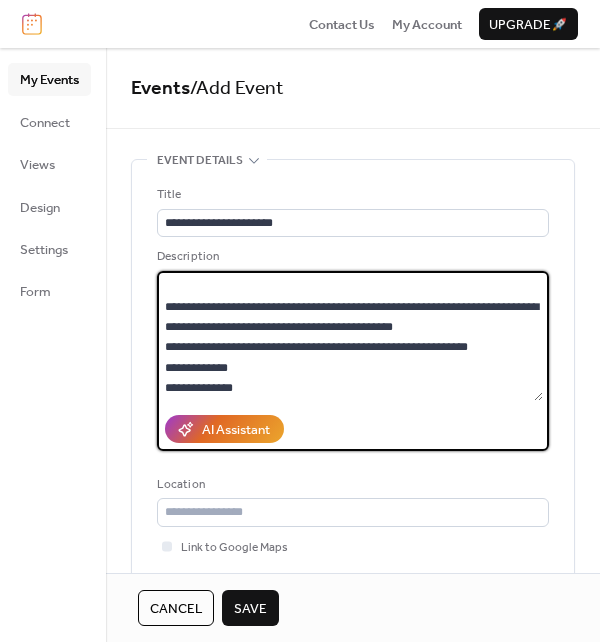click on "**********" at bounding box center [350, 336] 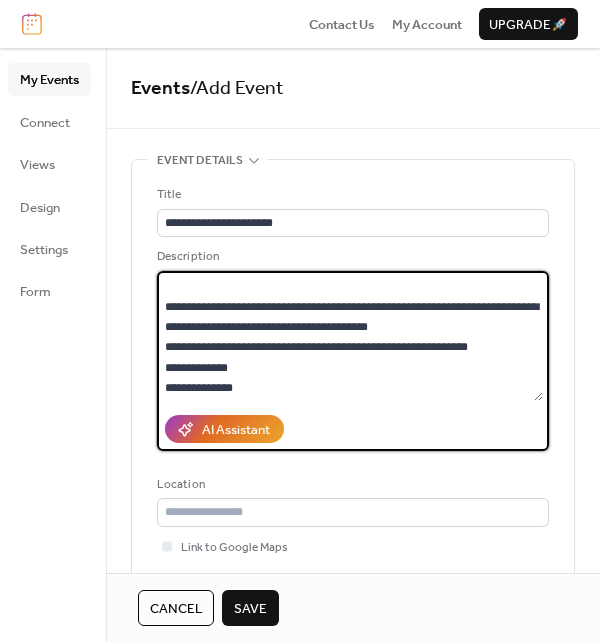 drag, startPoint x: 479, startPoint y: 330, endPoint x: 520, endPoint y: 347, distance: 44.38468 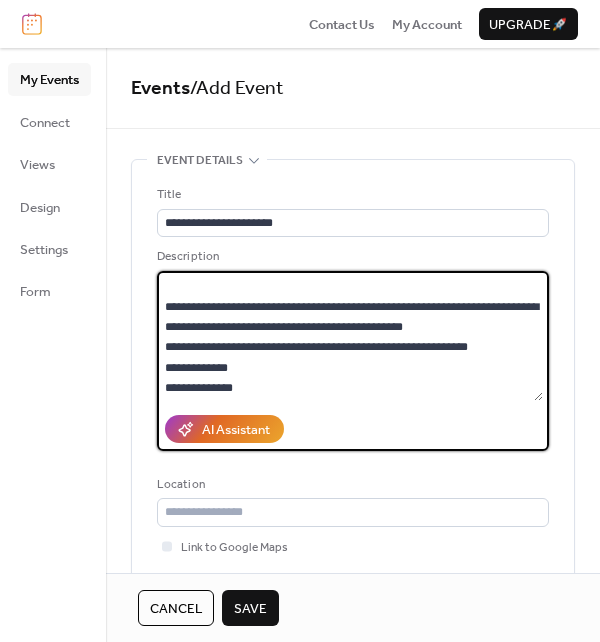 click on "**********" at bounding box center (350, 336) 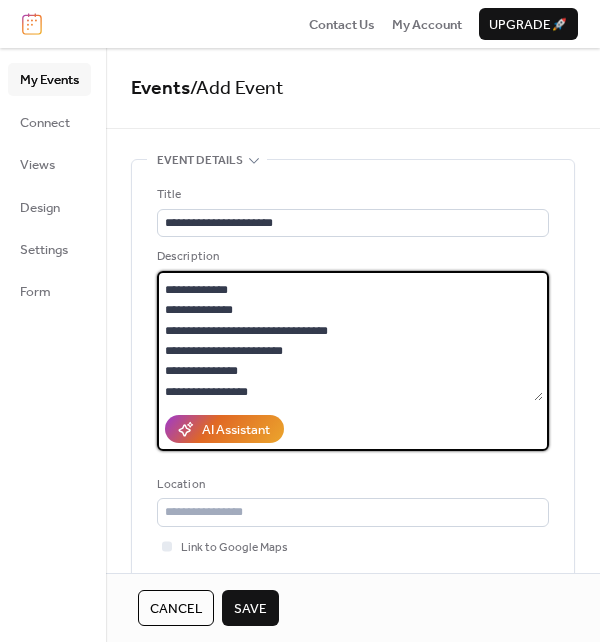 scroll, scrollTop: 159, scrollLeft: 0, axis: vertical 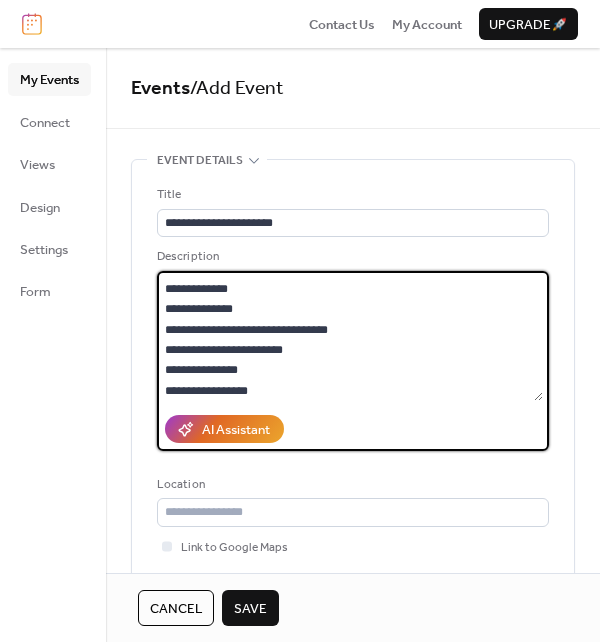 drag, startPoint x: 391, startPoint y: 341, endPoint x: 321, endPoint y: 338, distance: 70.064255 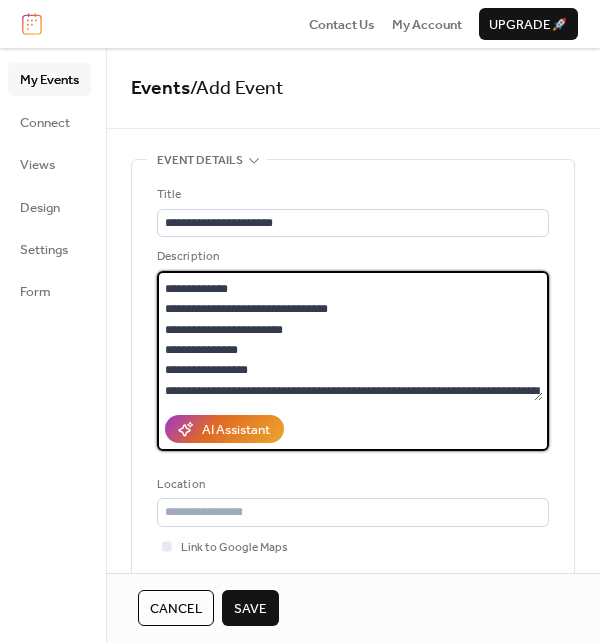scroll, scrollTop: 204, scrollLeft: 0, axis: vertical 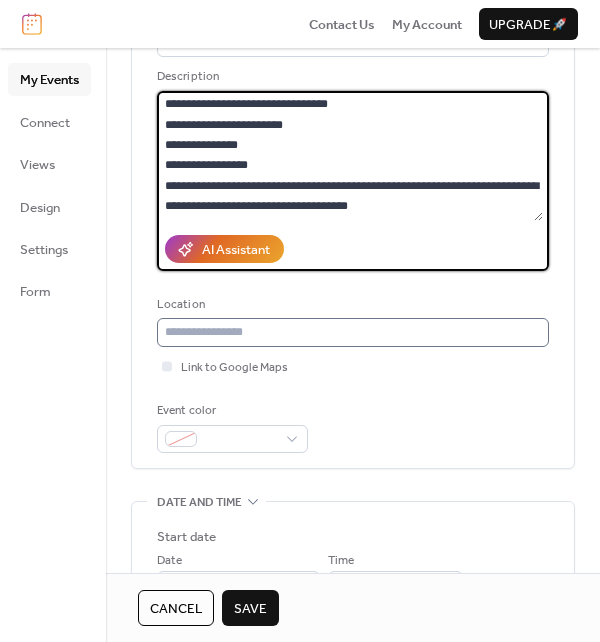 type on "**********" 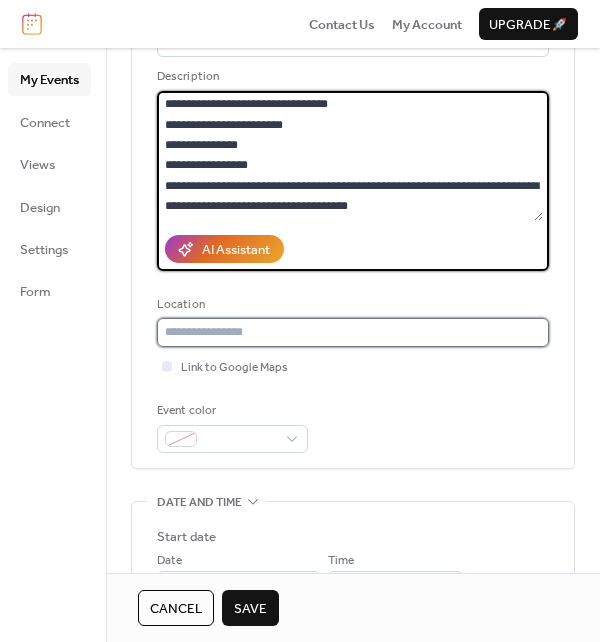 click at bounding box center [353, 332] 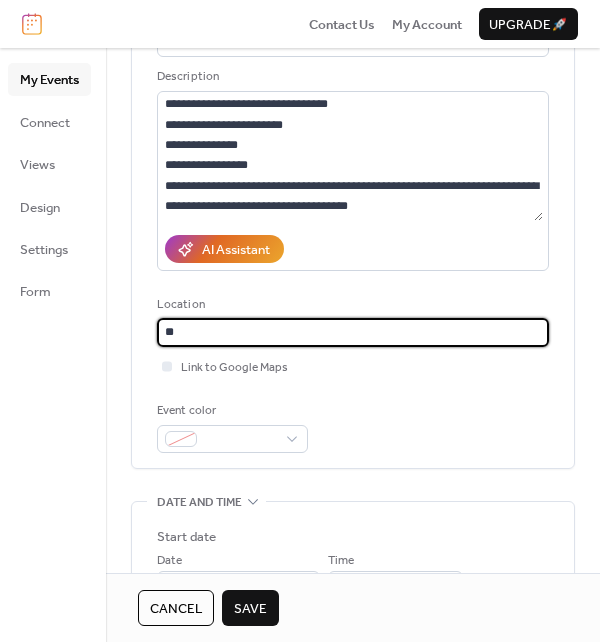 type on "*" 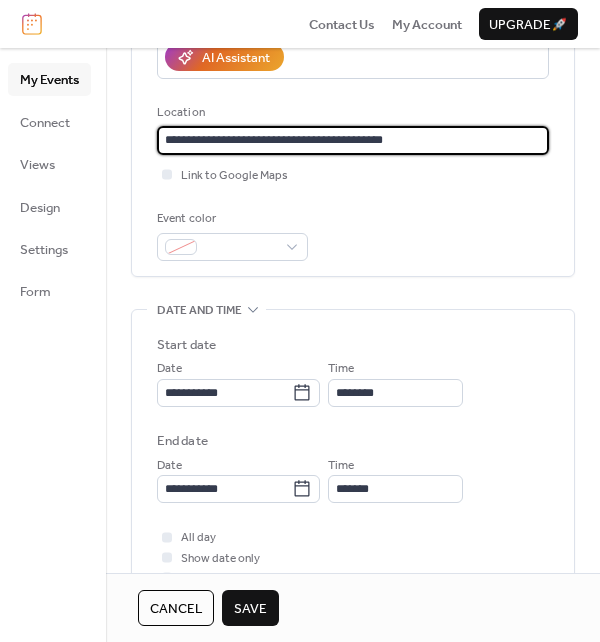 scroll, scrollTop: 390, scrollLeft: 0, axis: vertical 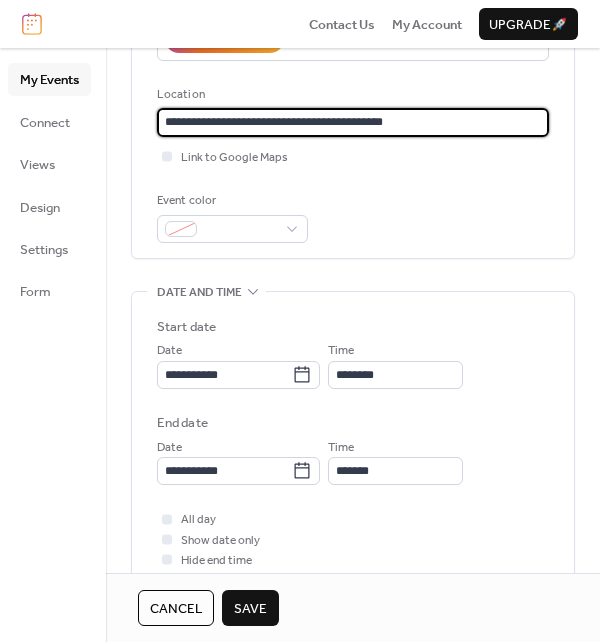 type on "**********" 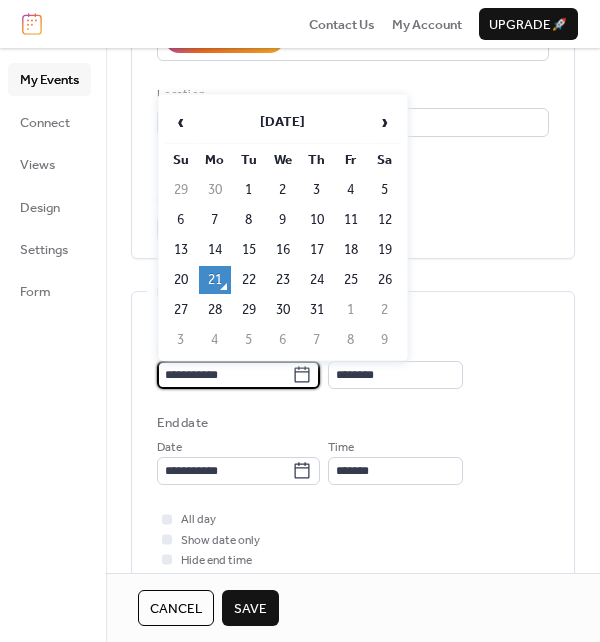 click on "**********" at bounding box center [224, 375] 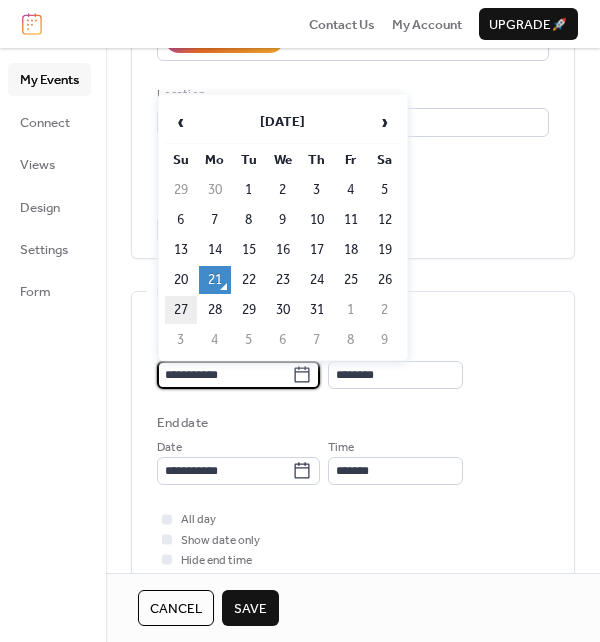 click on "27" at bounding box center (181, 310) 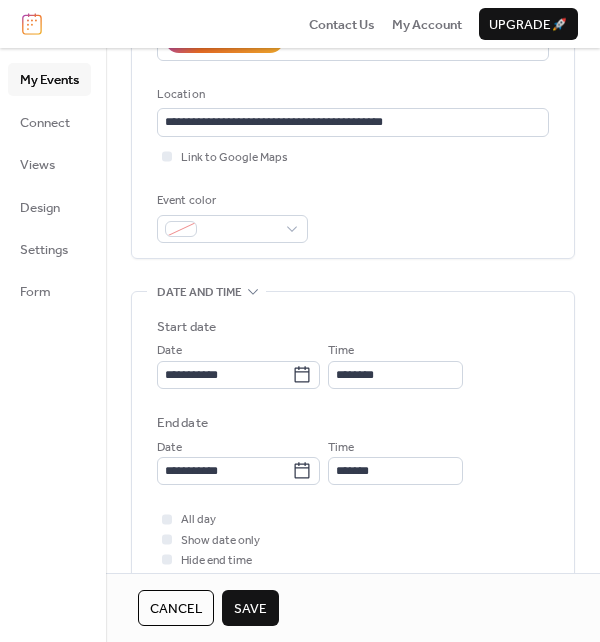 type on "**********" 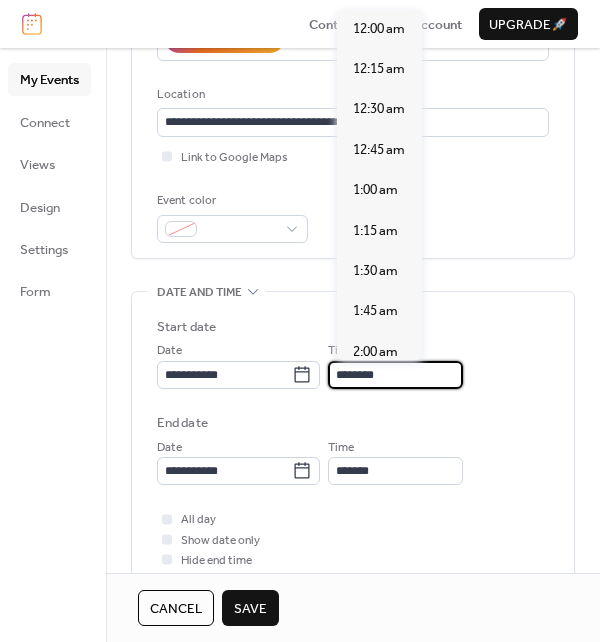 click on "********" at bounding box center [395, 375] 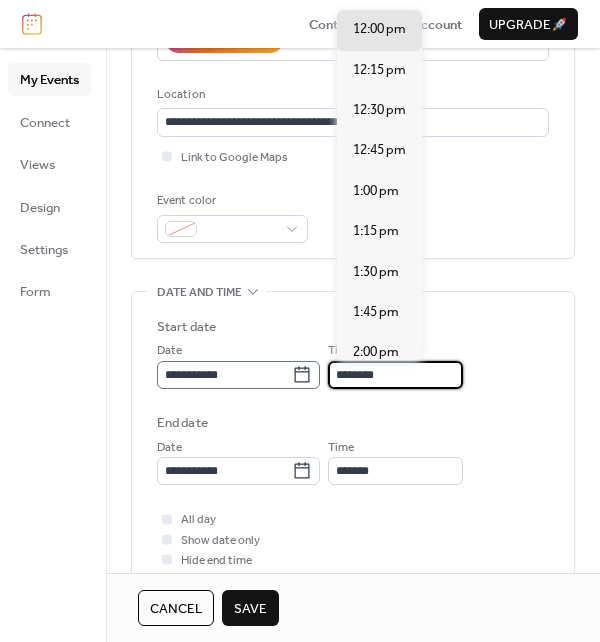 drag, startPoint x: 426, startPoint y: 367, endPoint x: 318, endPoint y: 364, distance: 108.04166 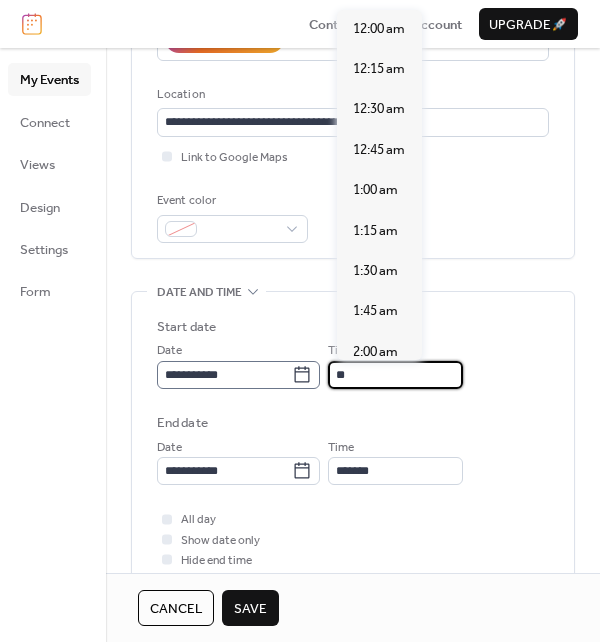 scroll, scrollTop: 1616, scrollLeft: 0, axis: vertical 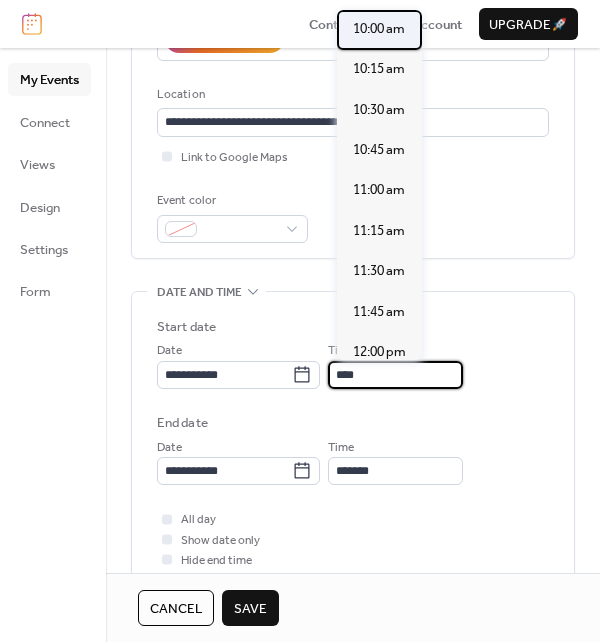 click on "10:00 am" at bounding box center [379, 29] 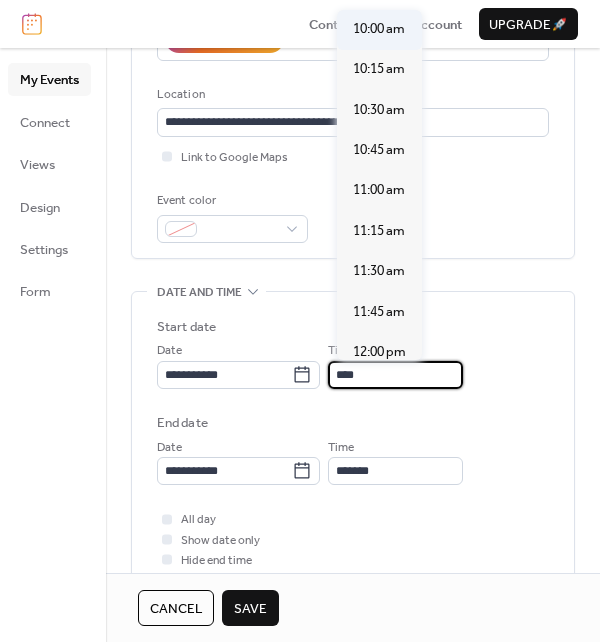 type on "********" 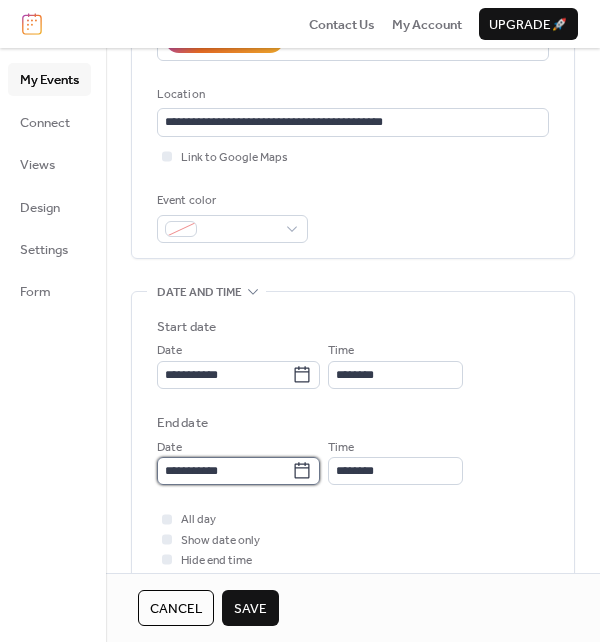 click on "**********" at bounding box center (224, 471) 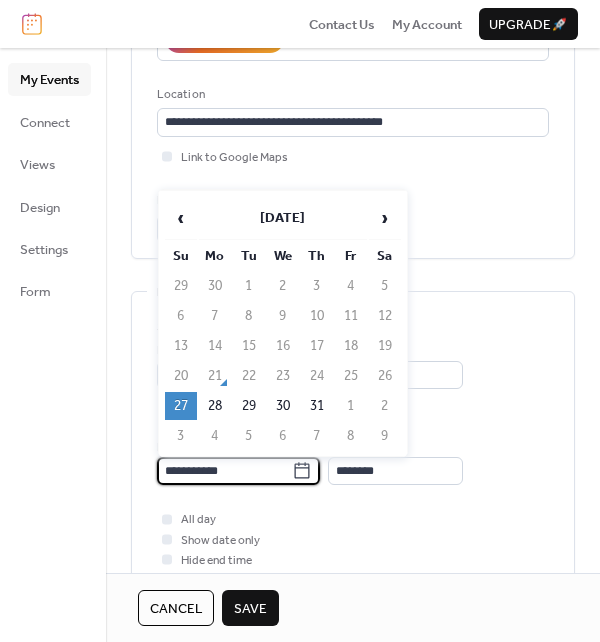 click on "27" at bounding box center (181, 406) 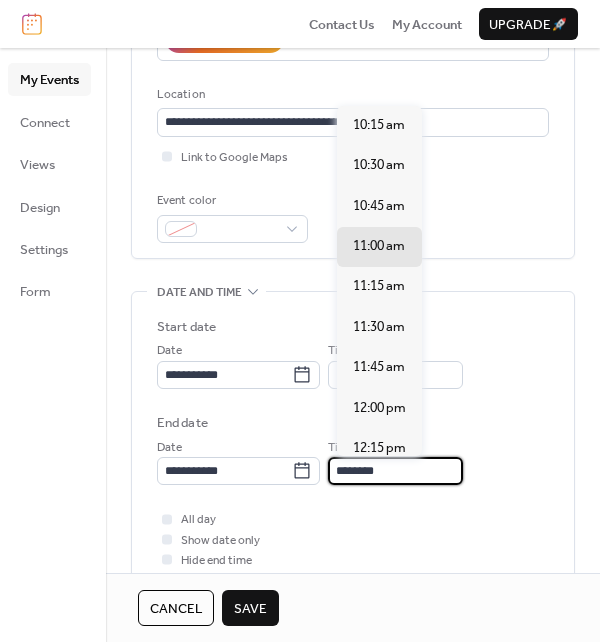 click on "********" at bounding box center (395, 471) 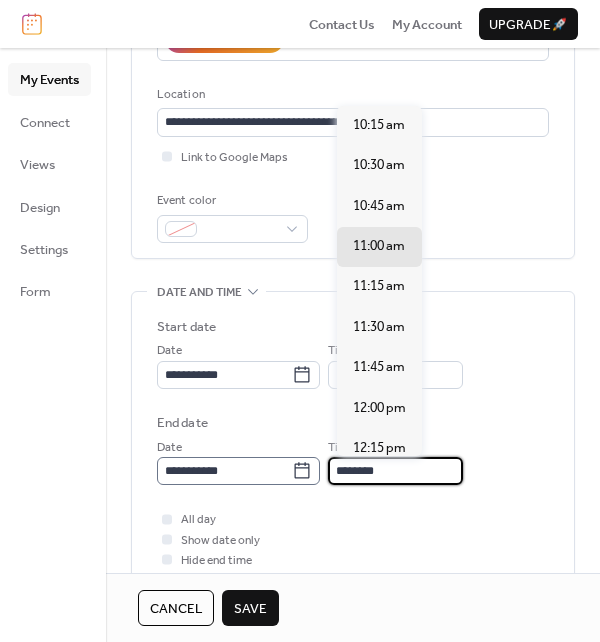 drag, startPoint x: 416, startPoint y: 466, endPoint x: 315, endPoint y: 468, distance: 101.0198 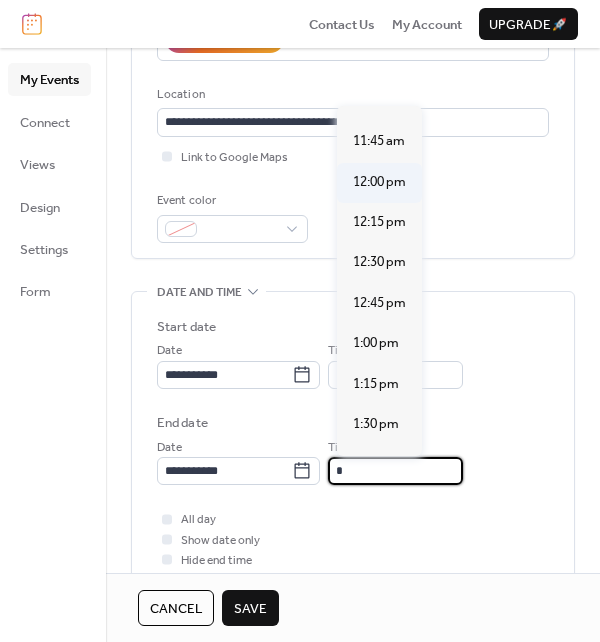 scroll, scrollTop: 275, scrollLeft: 0, axis: vertical 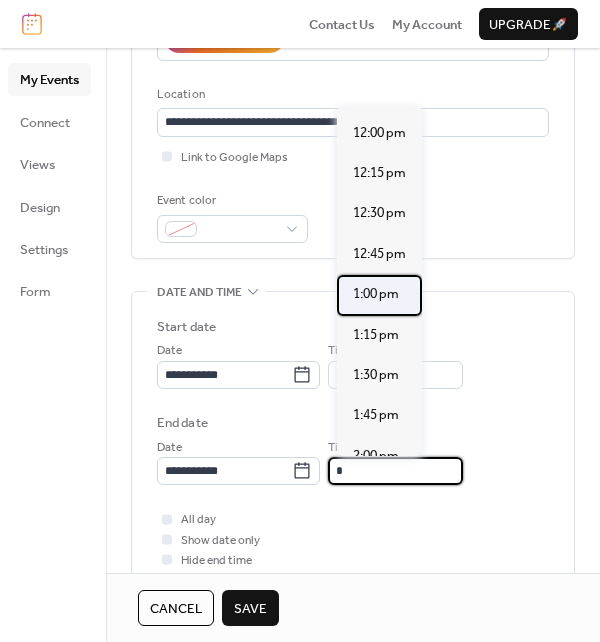 click on "1:00 pm" at bounding box center [376, 294] 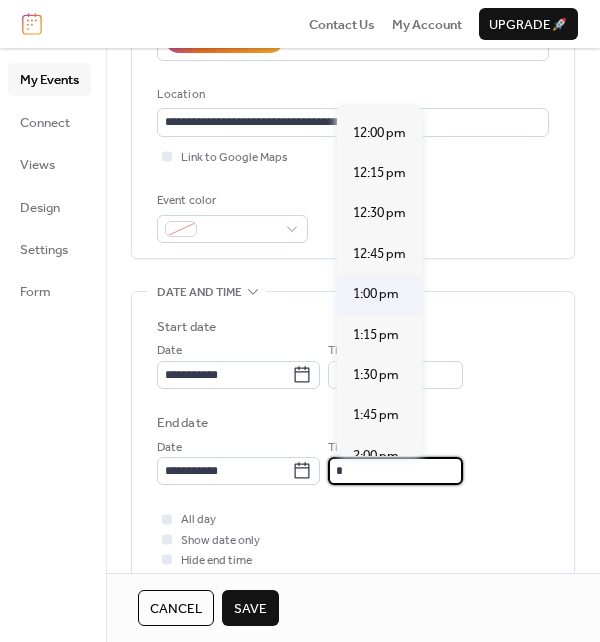 type on "*******" 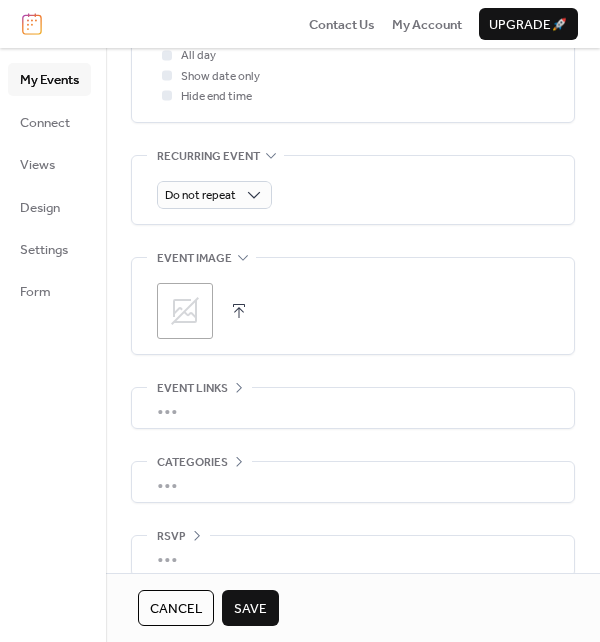 scroll, scrollTop: 875, scrollLeft: 0, axis: vertical 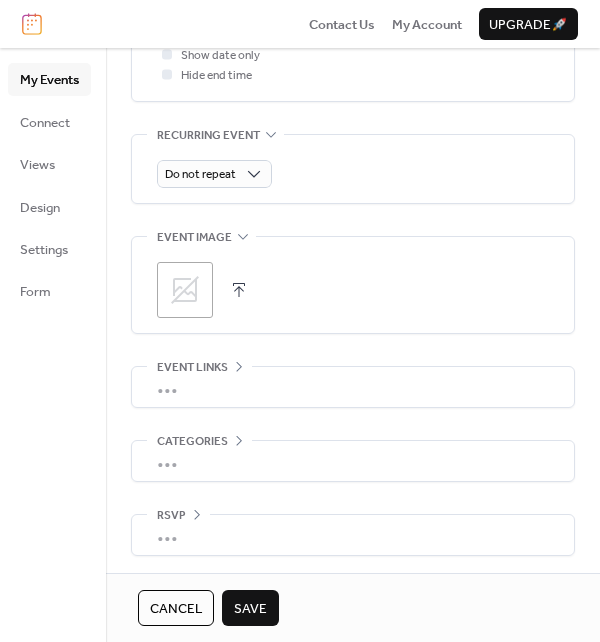 click on "•••" at bounding box center (353, 387) 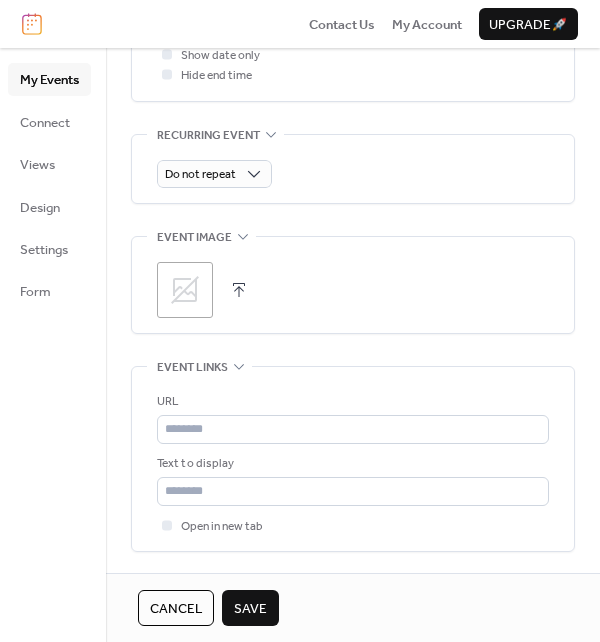 scroll, scrollTop: 875, scrollLeft: 0, axis: vertical 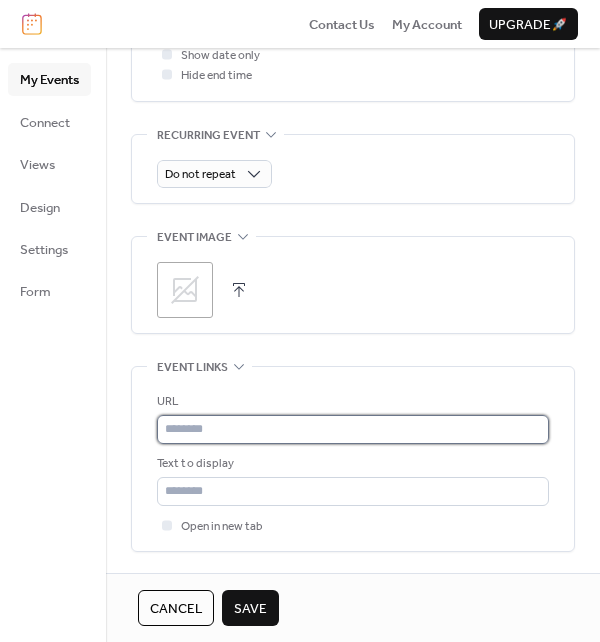 click at bounding box center (353, 429) 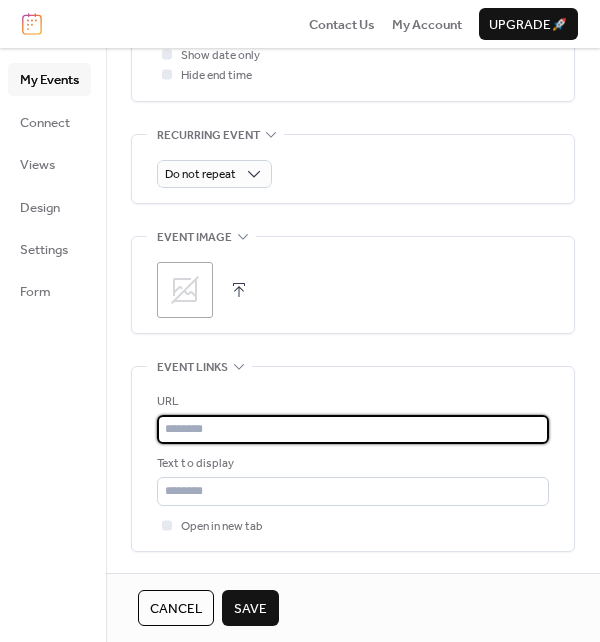 paste on "**********" 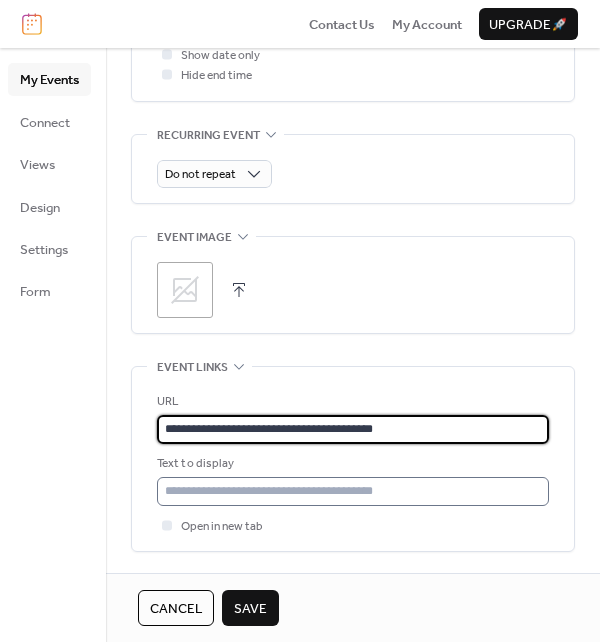 type on "**********" 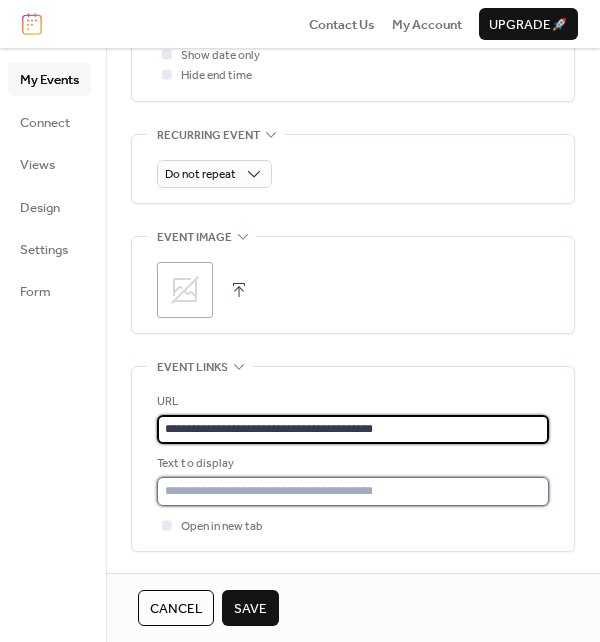 click at bounding box center [353, 491] 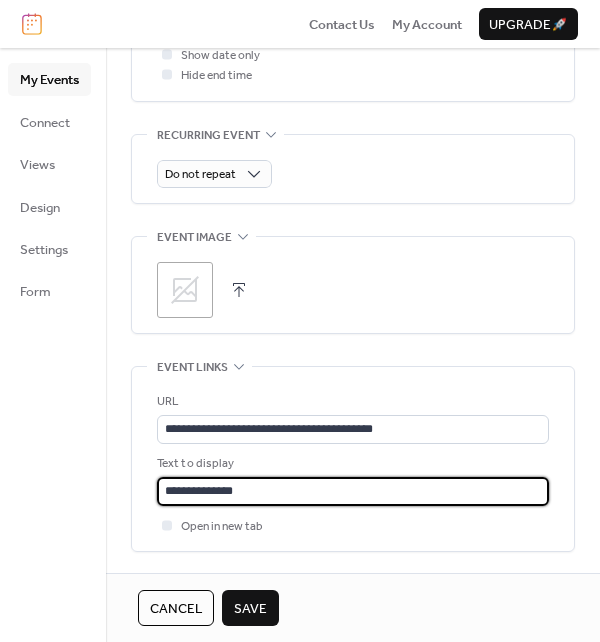 scroll, scrollTop: 1019, scrollLeft: 0, axis: vertical 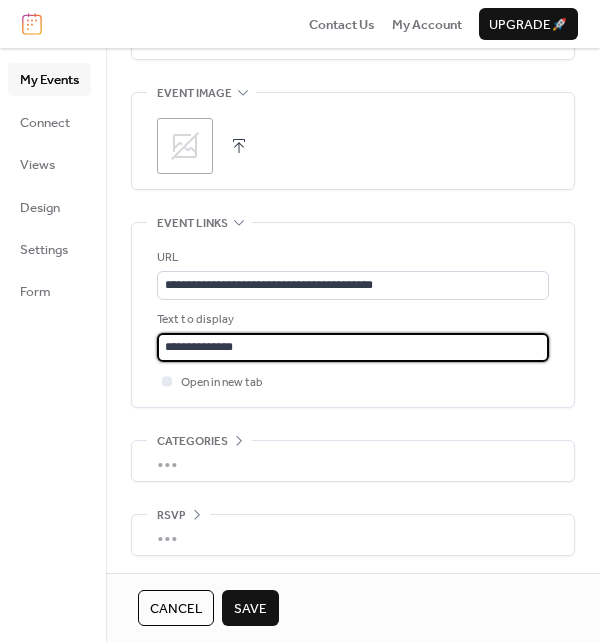 type on "**********" 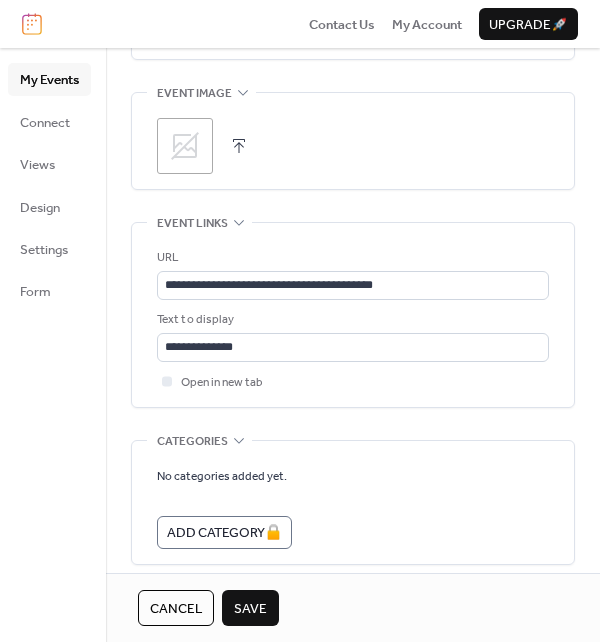 scroll, scrollTop: 1019, scrollLeft: 0, axis: vertical 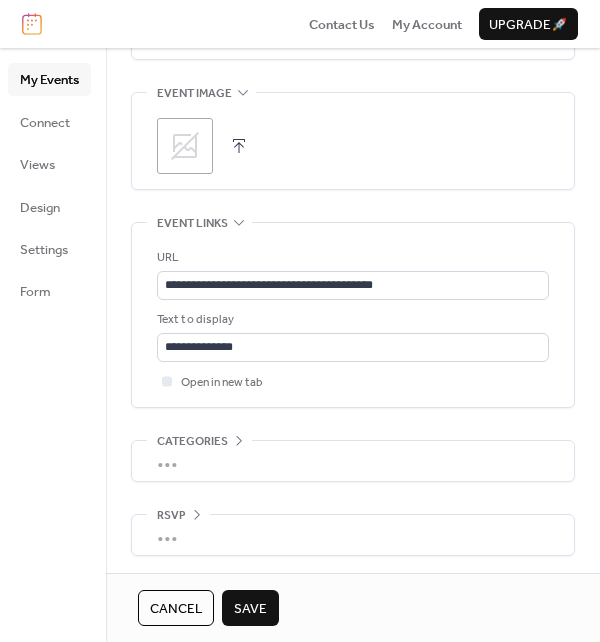 click on "•••" at bounding box center (353, 535) 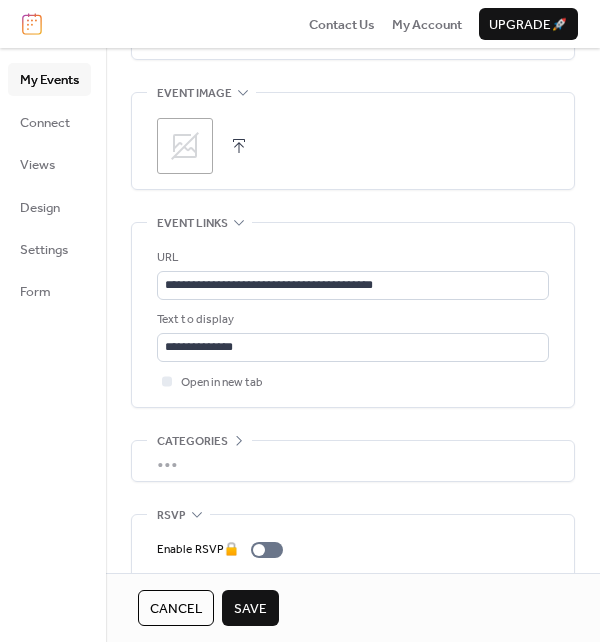 click on "RSVP" at bounding box center [178, 515] 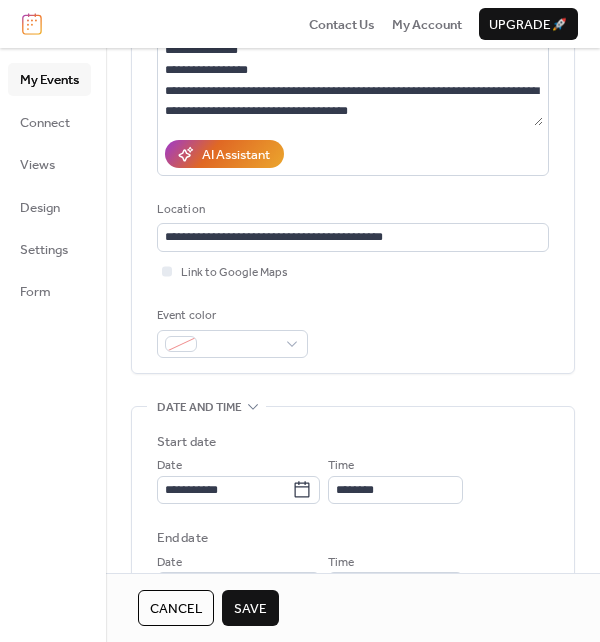 scroll, scrollTop: 263, scrollLeft: 0, axis: vertical 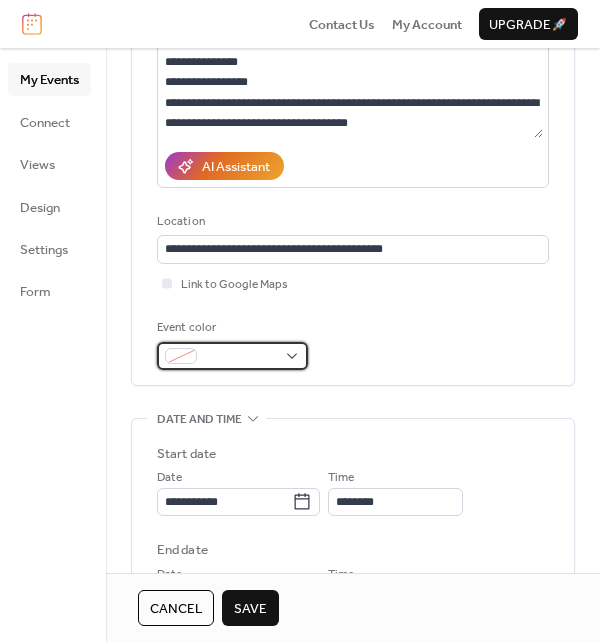 click at bounding box center (232, 356) 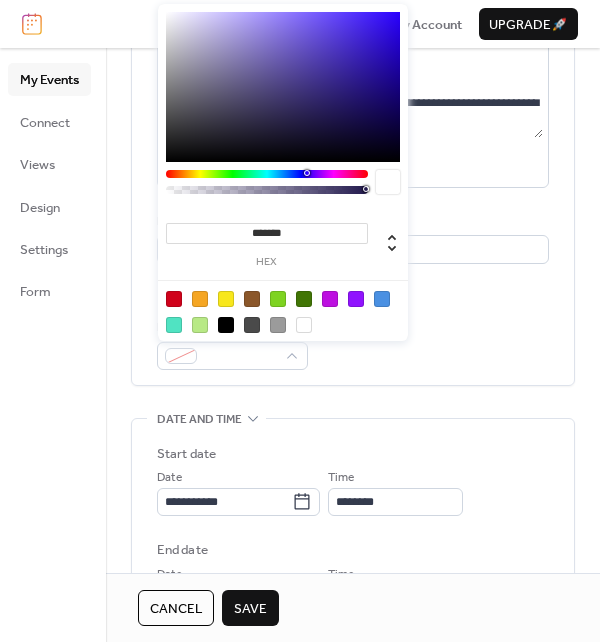 click at bounding box center [278, 299] 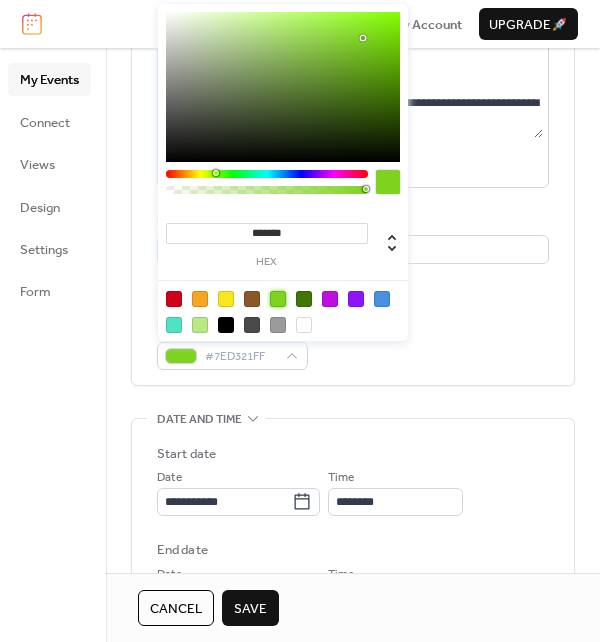 click at bounding box center (200, 299) 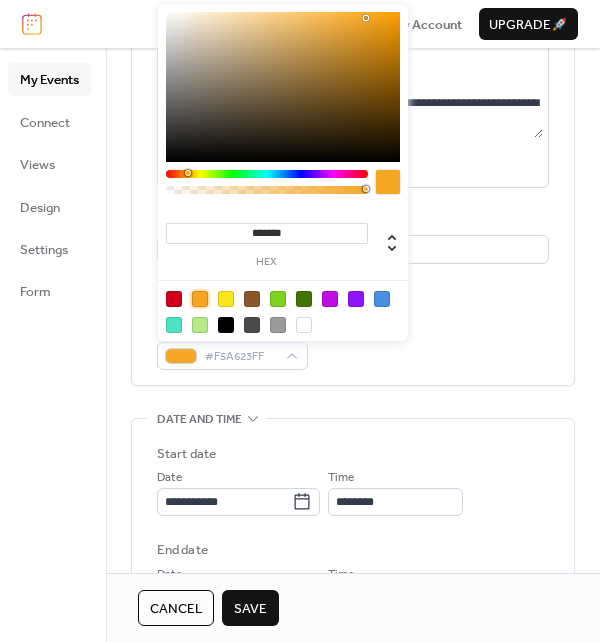 click on "Save" at bounding box center (250, 609) 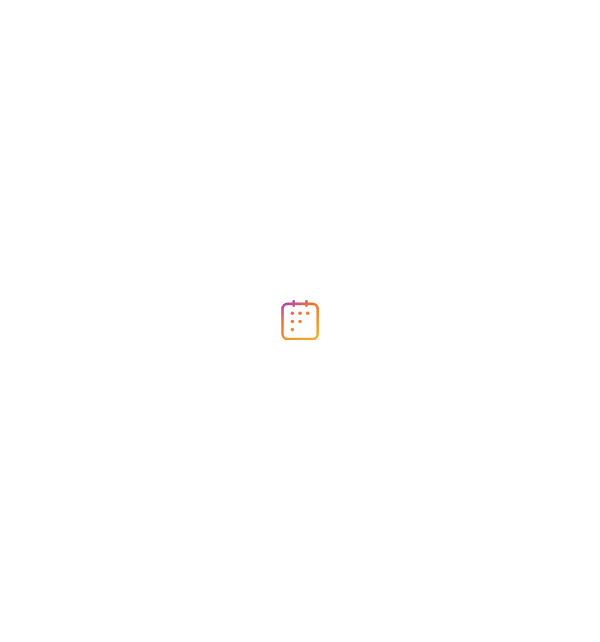 scroll, scrollTop: 0, scrollLeft: 0, axis: both 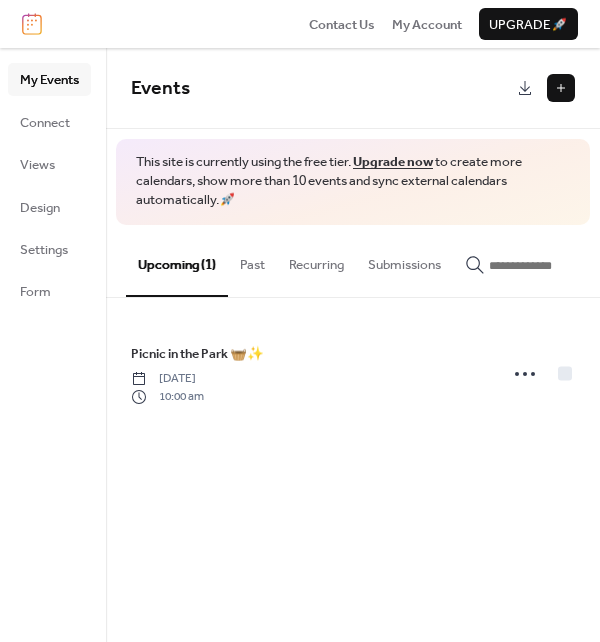 click at bounding box center (561, 88) 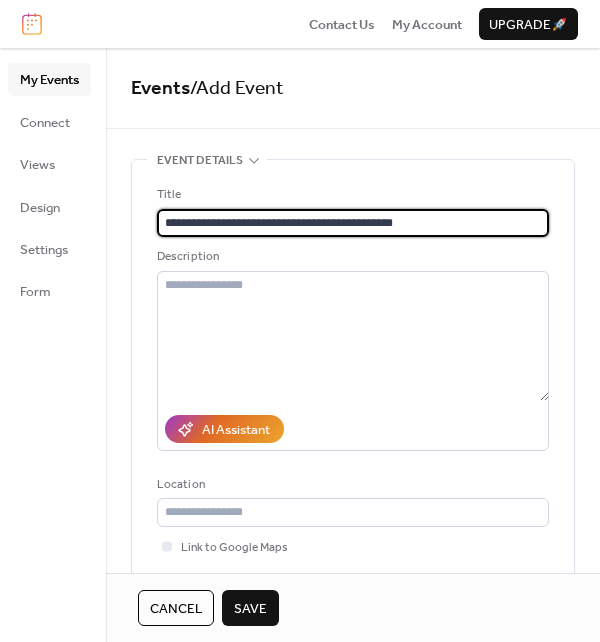 type on "**********" 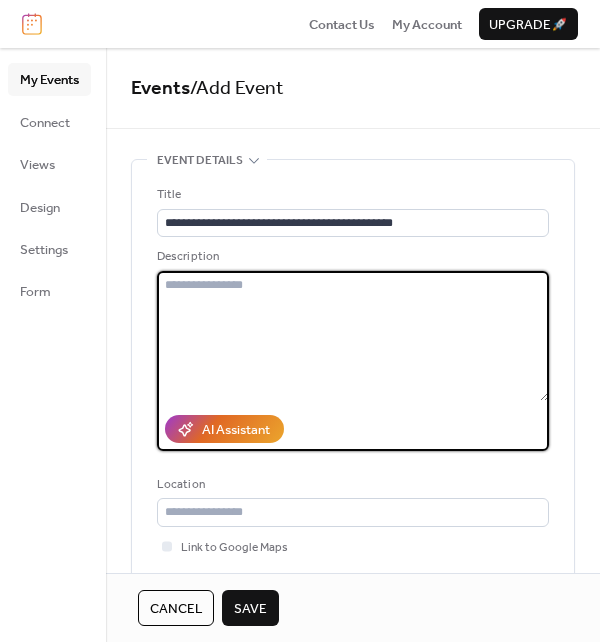 click at bounding box center (353, 336) 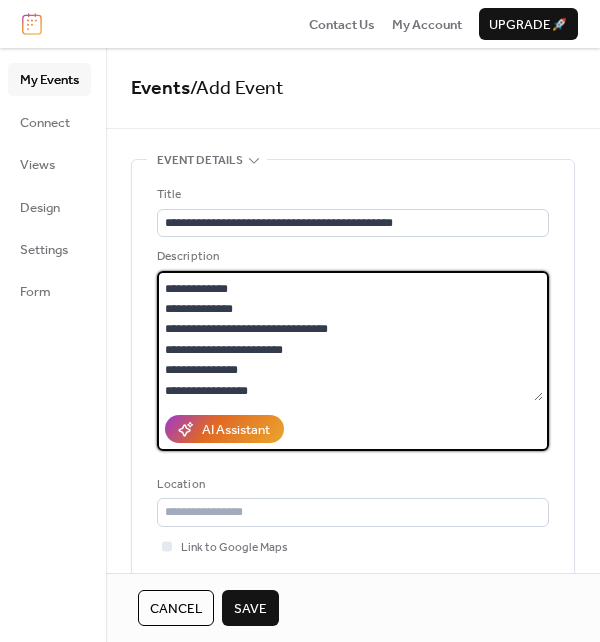 scroll, scrollTop: 101, scrollLeft: 0, axis: vertical 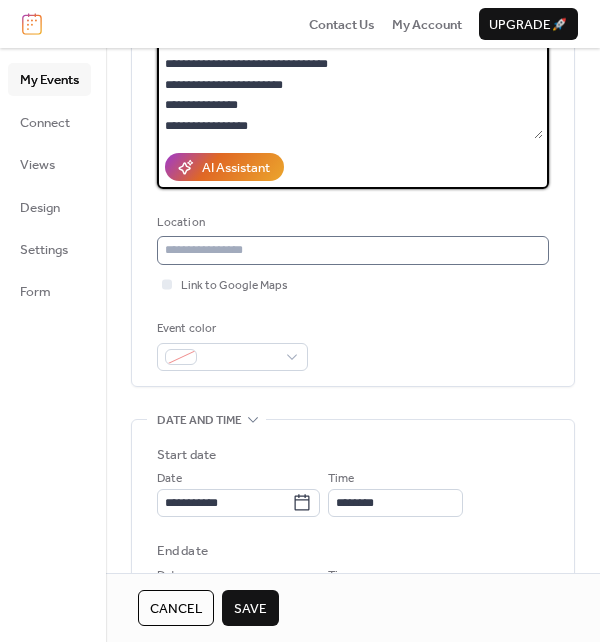 type on "**********" 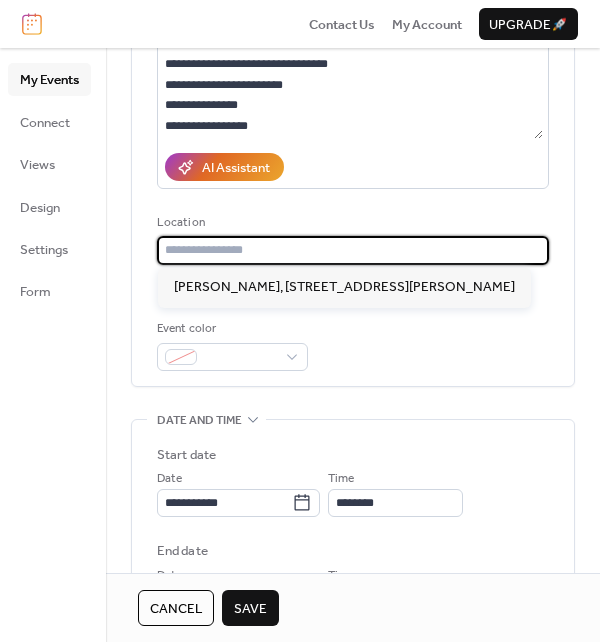 click at bounding box center (353, 250) 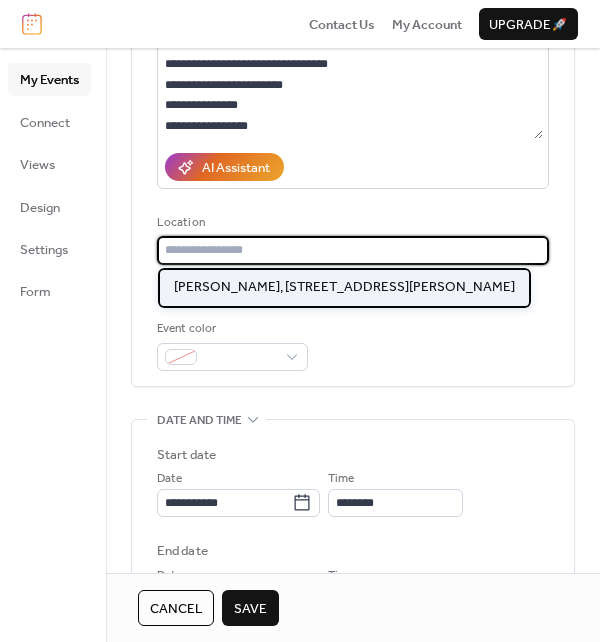 click on "[PERSON_NAME], [STREET_ADDRESS][PERSON_NAME]" at bounding box center [344, 287] 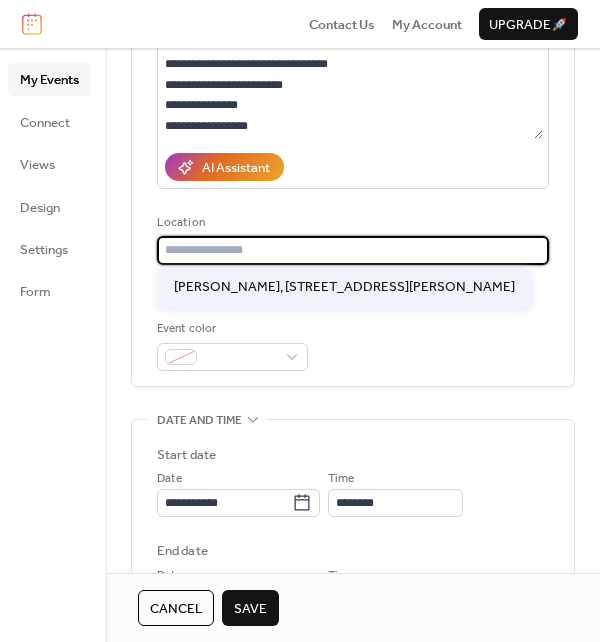 type on "**********" 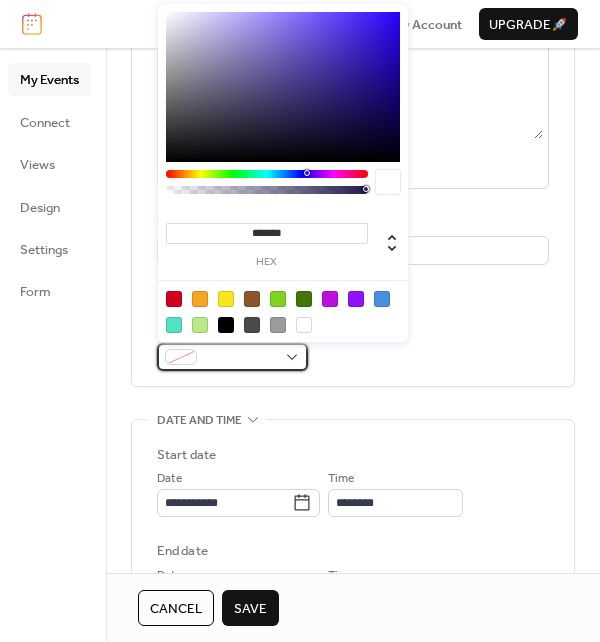 click at bounding box center (240, 358) 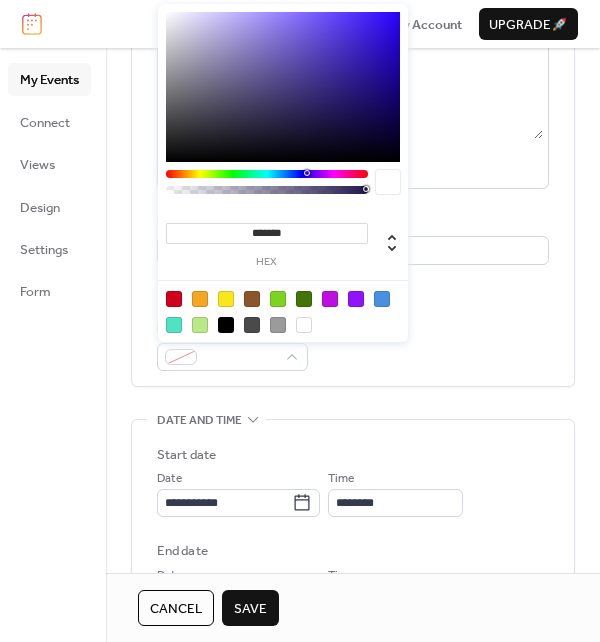 click at bounding box center [200, 299] 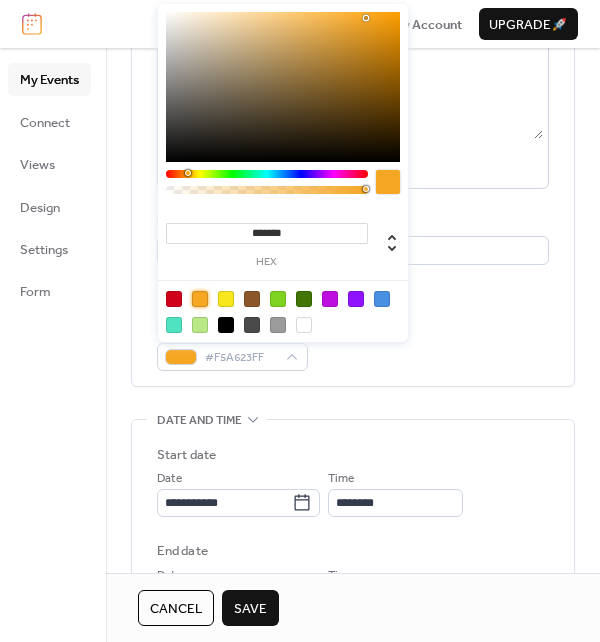 scroll, scrollTop: 372, scrollLeft: 0, axis: vertical 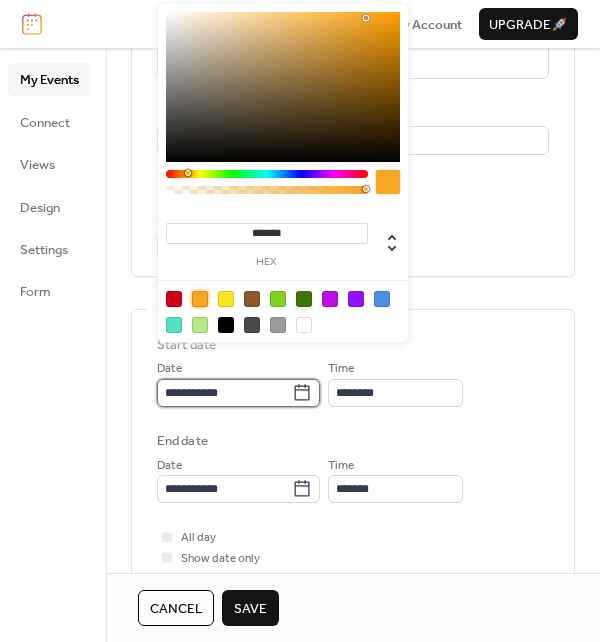 click on "**********" at bounding box center [224, 393] 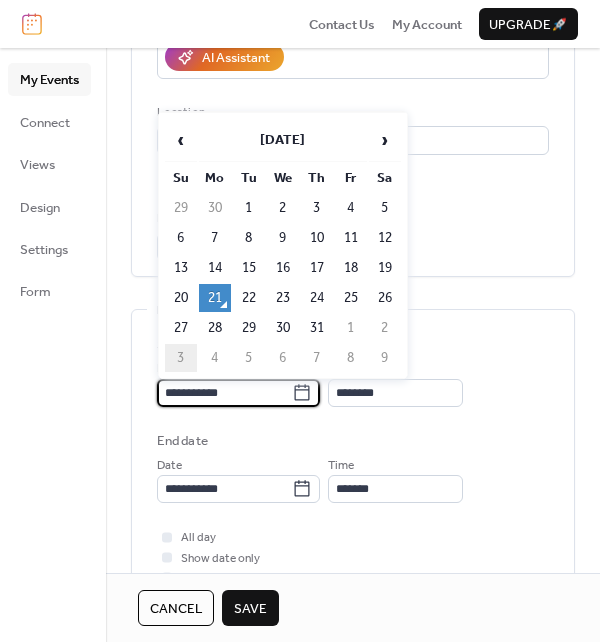click on "3" at bounding box center [181, 358] 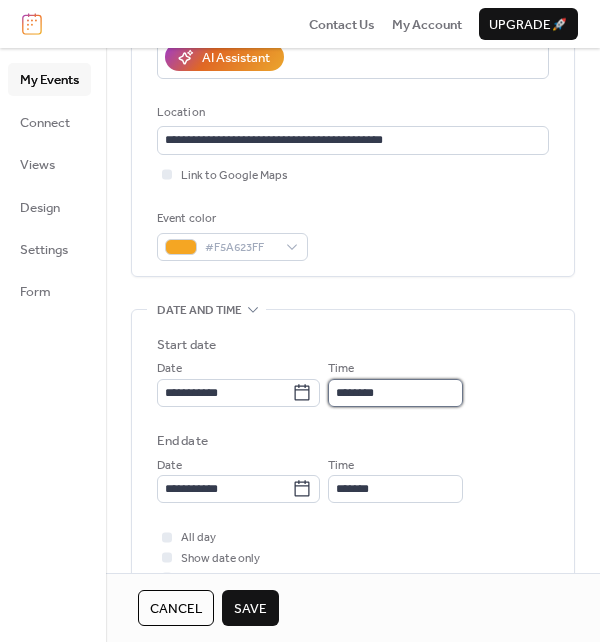 click on "********" at bounding box center (395, 393) 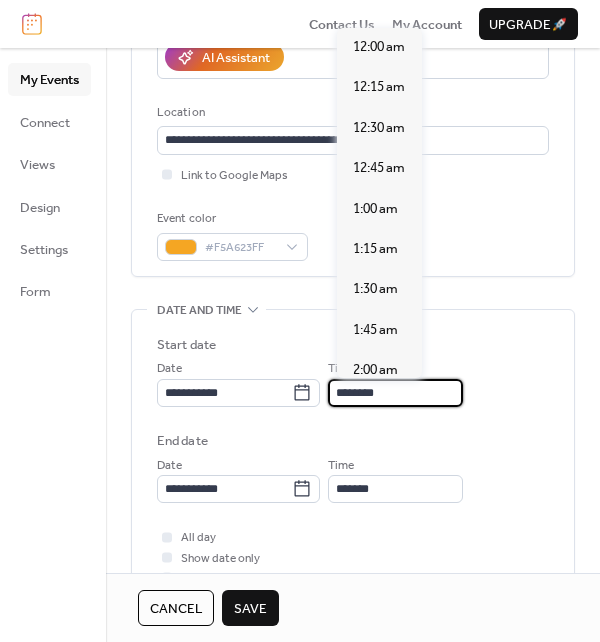 scroll, scrollTop: 1939, scrollLeft: 0, axis: vertical 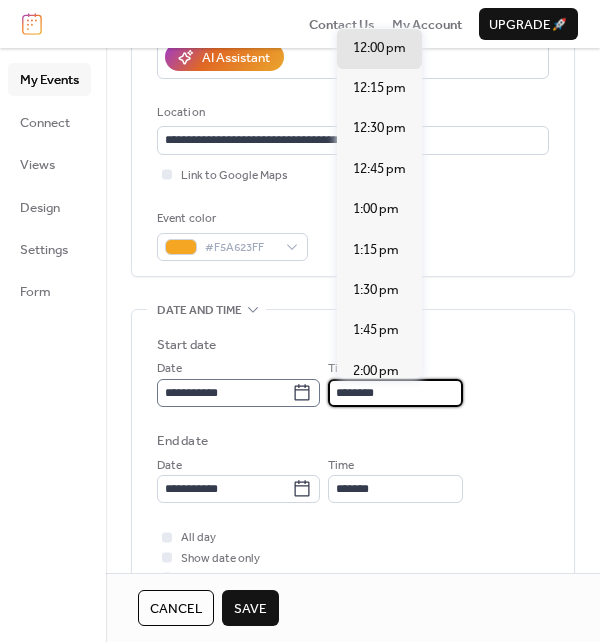 drag, startPoint x: 419, startPoint y: 391, endPoint x: 255, endPoint y: 391, distance: 164 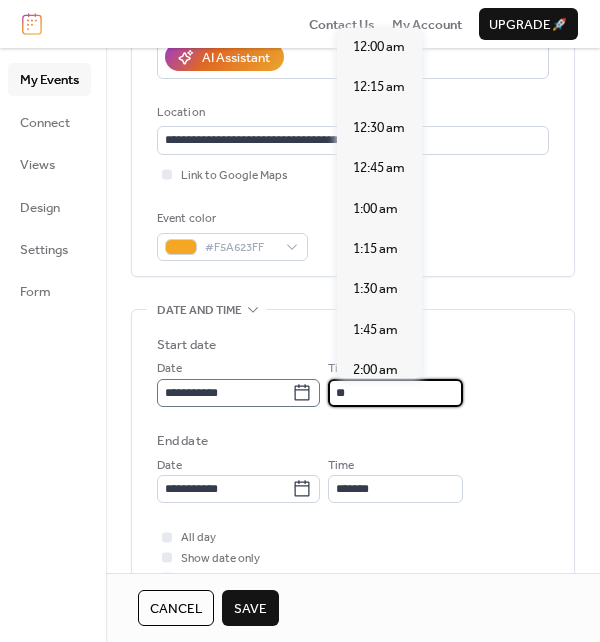 scroll, scrollTop: 1616, scrollLeft: 0, axis: vertical 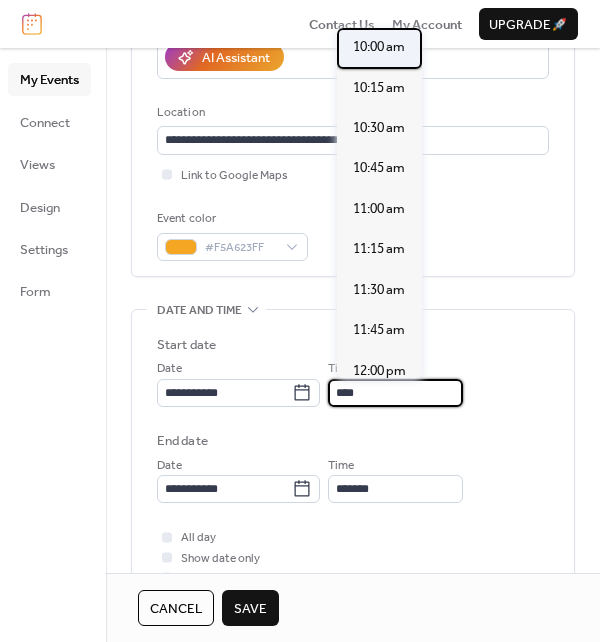 click on "10:00 am" at bounding box center [379, 48] 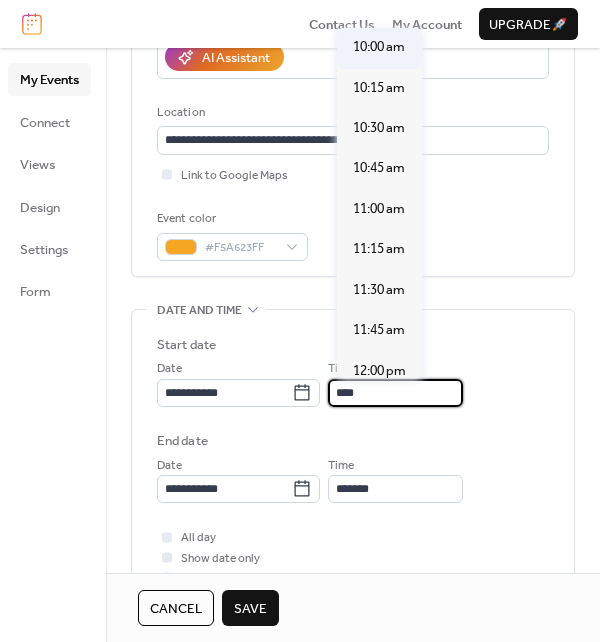 type on "********" 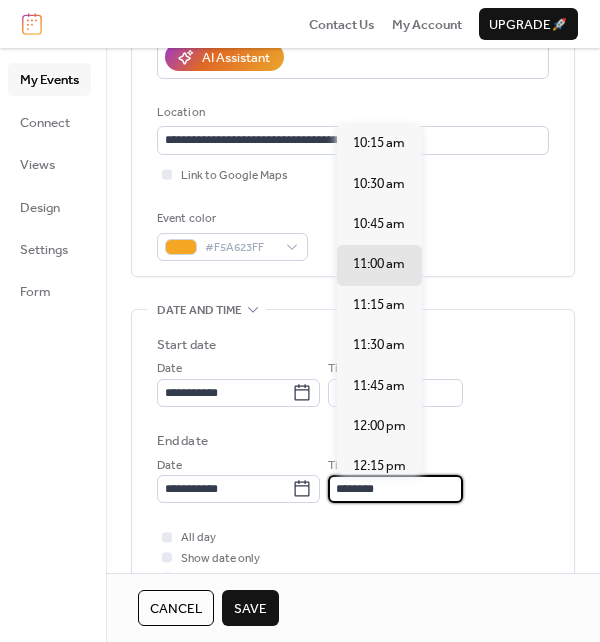 drag, startPoint x: 404, startPoint y: 483, endPoint x: 309, endPoint y: 471, distance: 95.7549 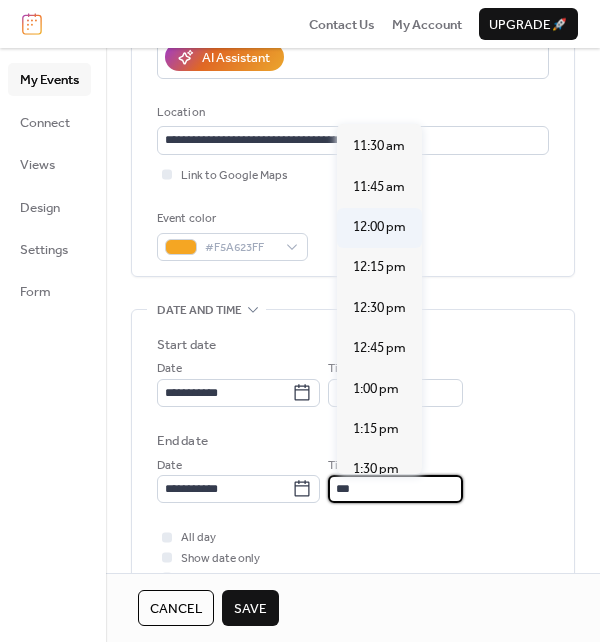 scroll, scrollTop: 202, scrollLeft: 0, axis: vertical 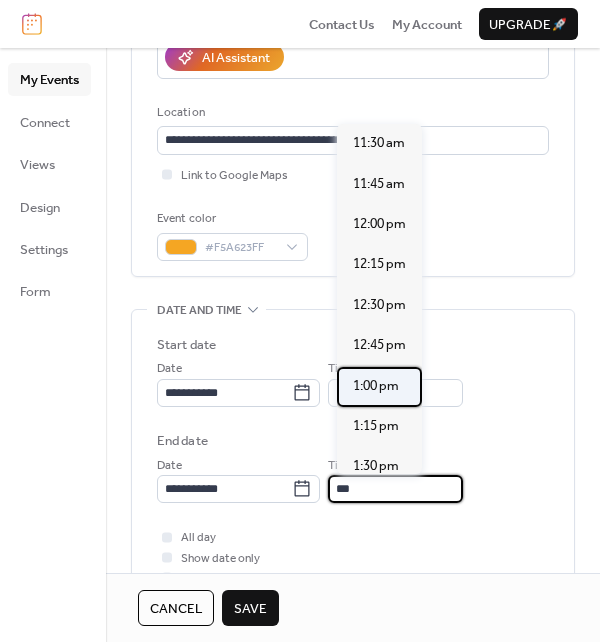 click on "1:00 pm" at bounding box center (379, 387) 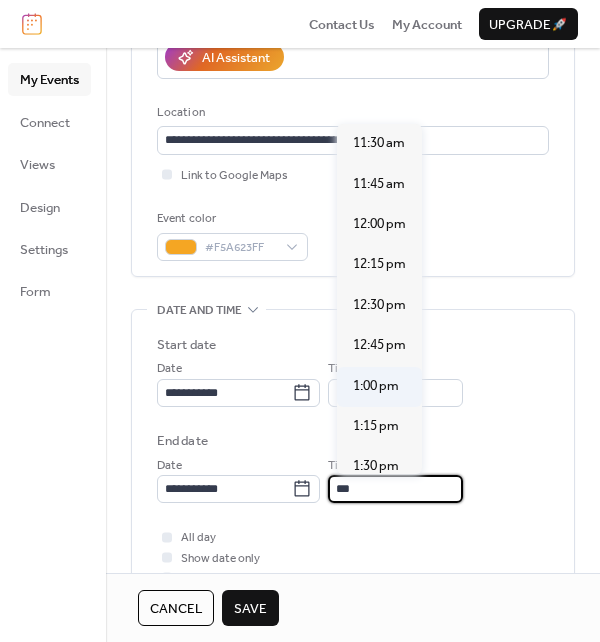 type on "*******" 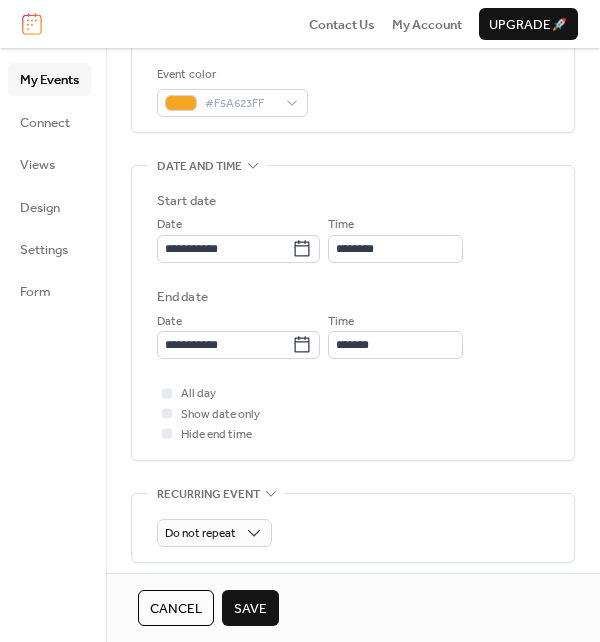scroll, scrollTop: 548, scrollLeft: 0, axis: vertical 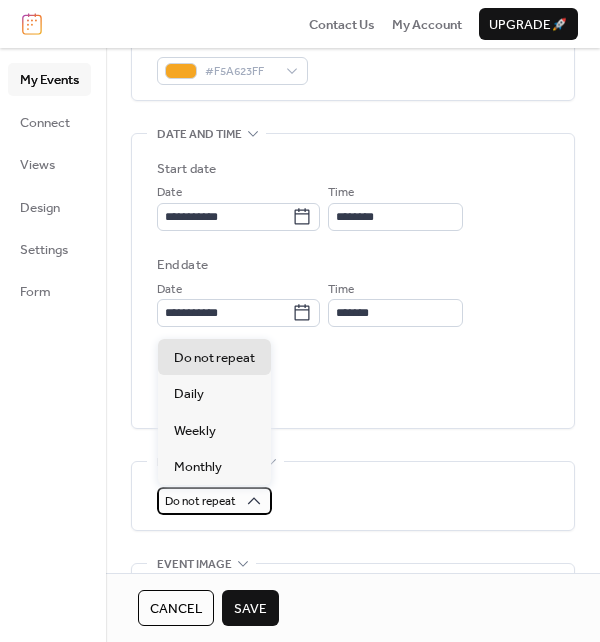 click 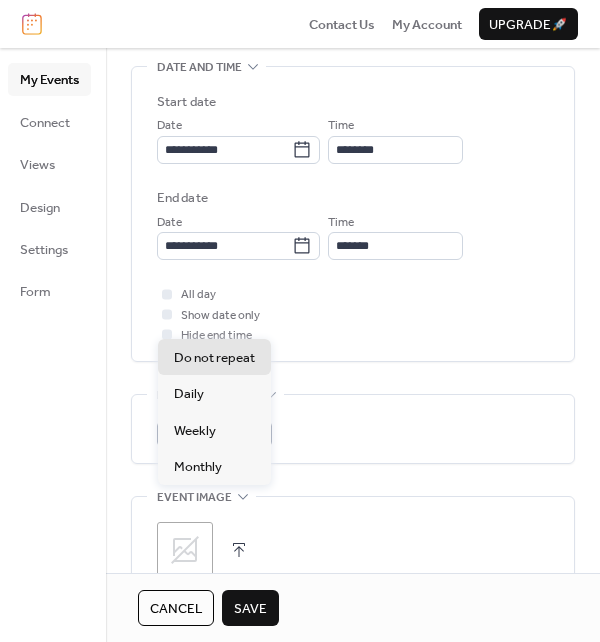 click on "Do not repeat" at bounding box center (353, 429) 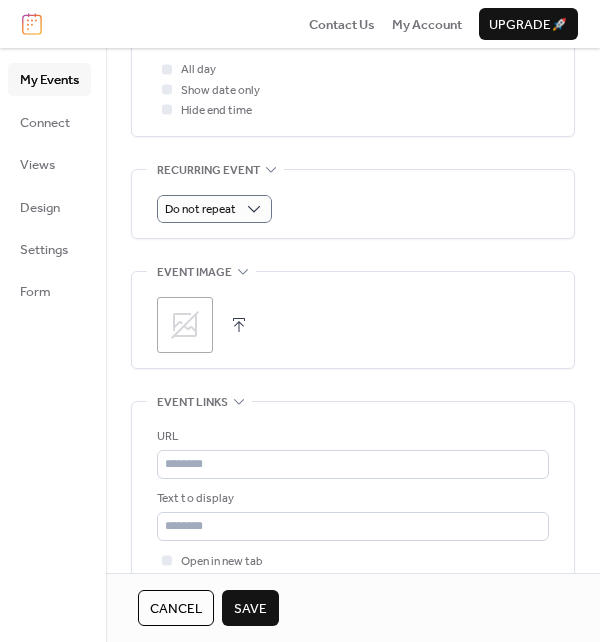 scroll, scrollTop: 946, scrollLeft: 0, axis: vertical 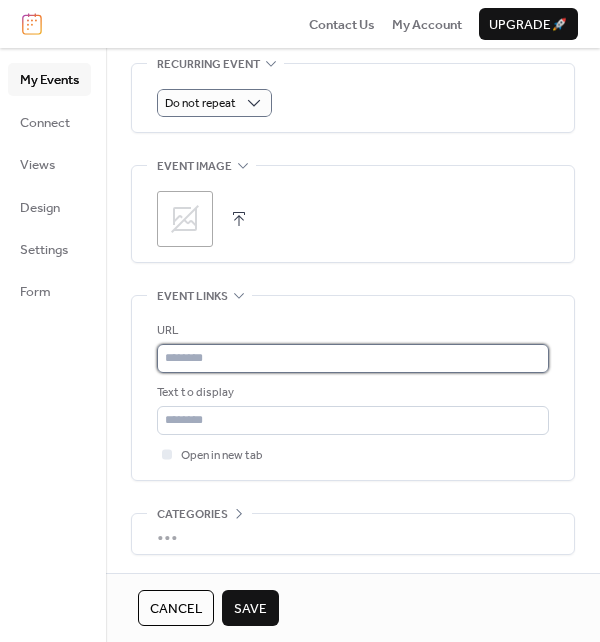 click at bounding box center (353, 358) 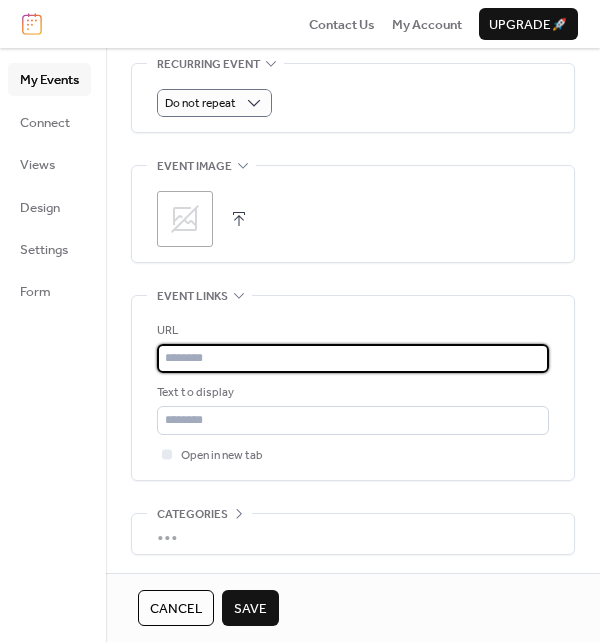 paste on "**********" 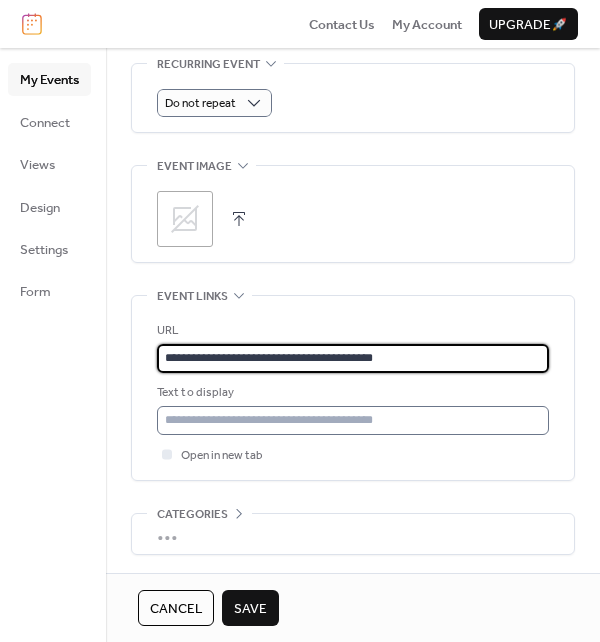 type on "**********" 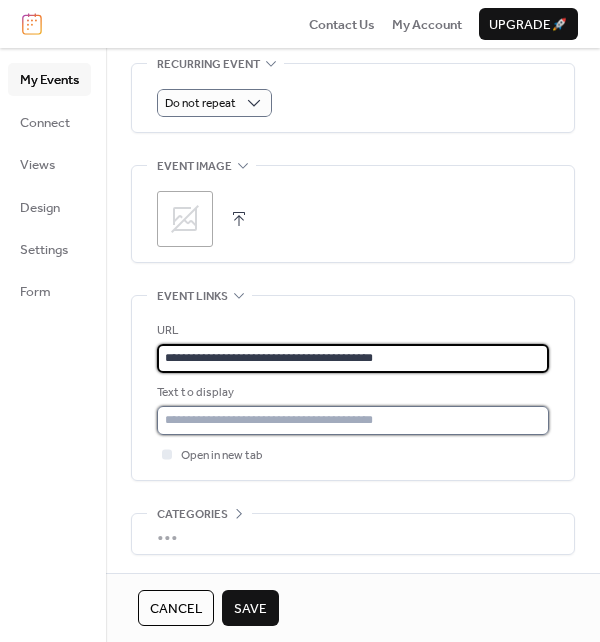 click at bounding box center [353, 420] 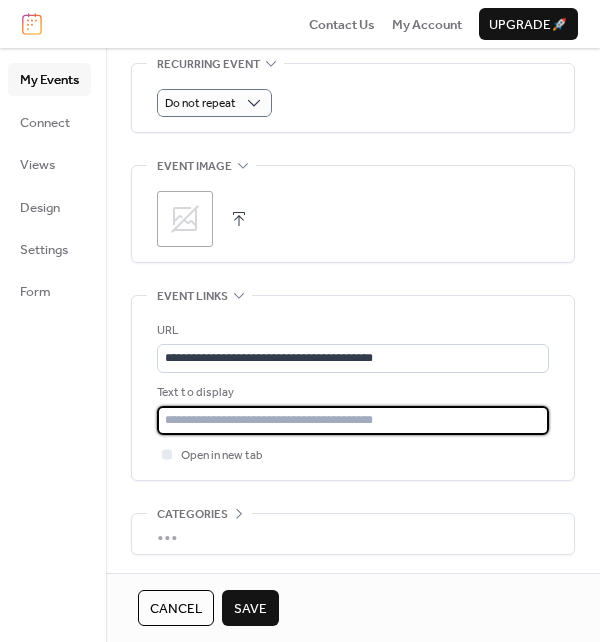 type on "**********" 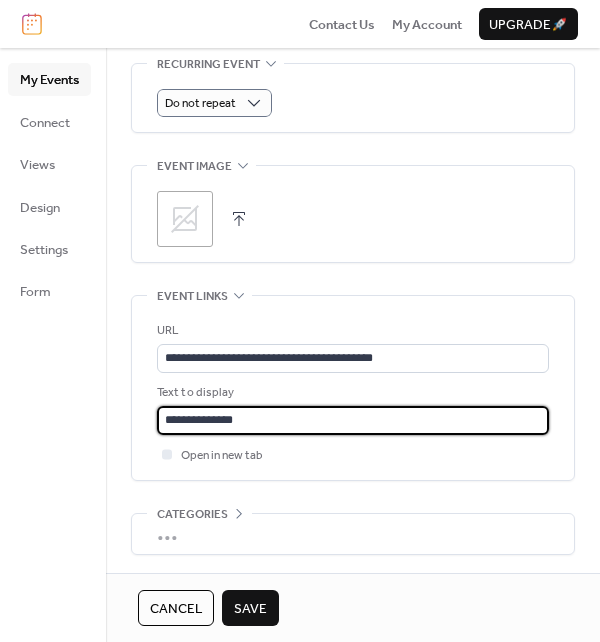 scroll, scrollTop: 1019, scrollLeft: 0, axis: vertical 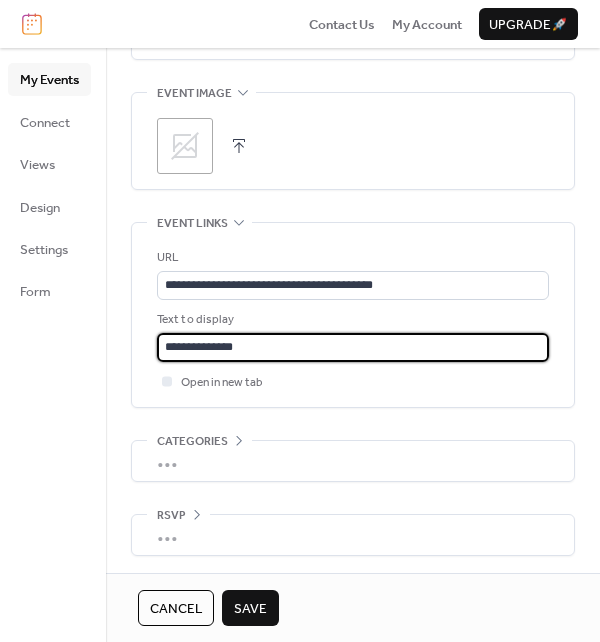 click on "Save" at bounding box center [250, 609] 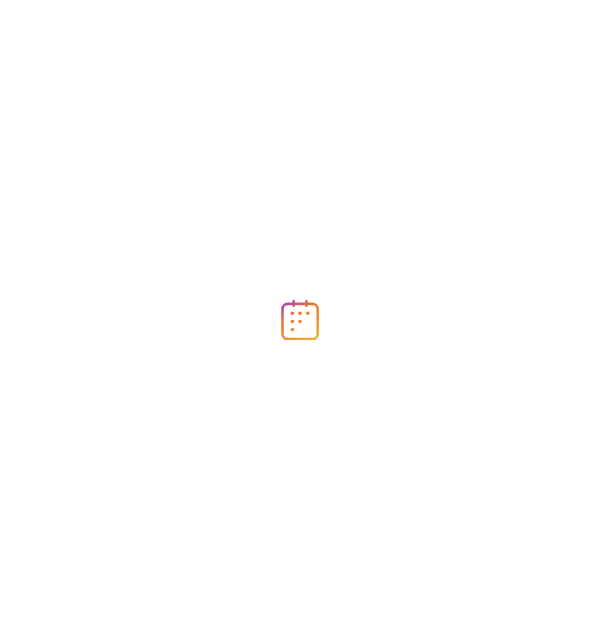 scroll, scrollTop: 0, scrollLeft: 0, axis: both 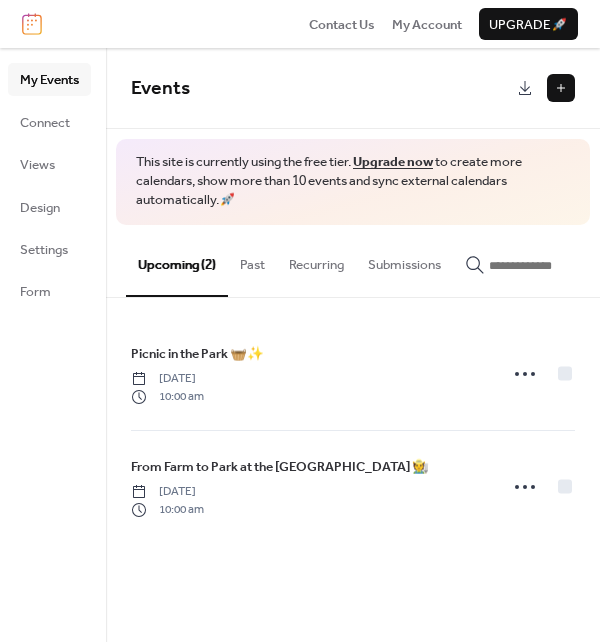 click at bounding box center (561, 88) 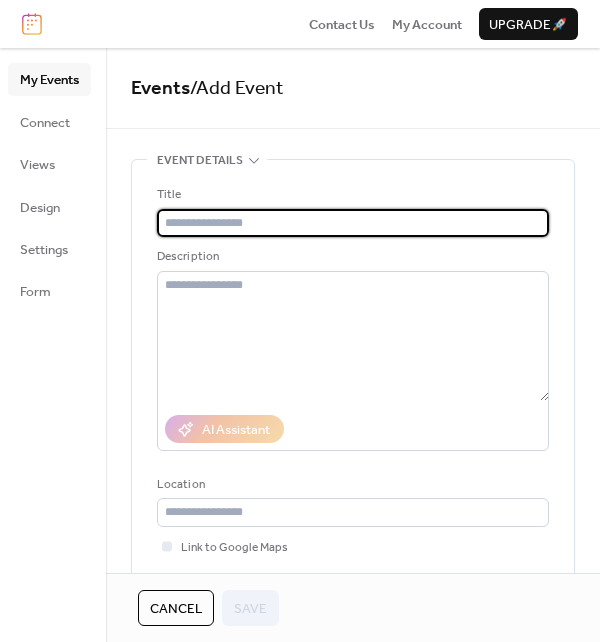 paste on "**********" 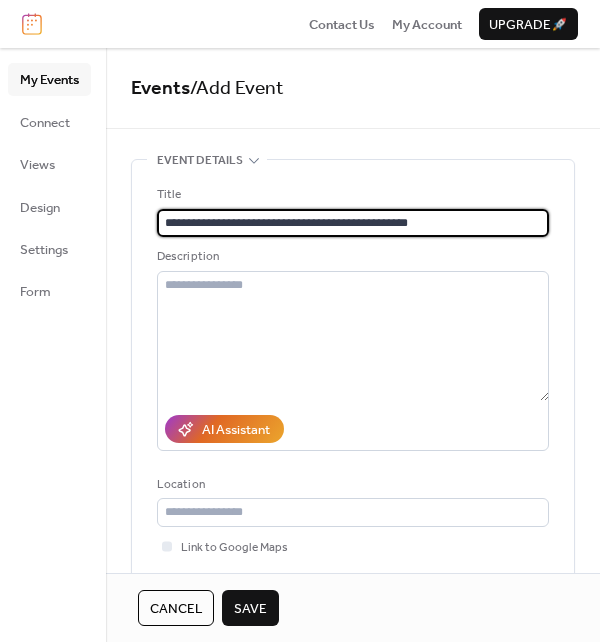 type on "**********" 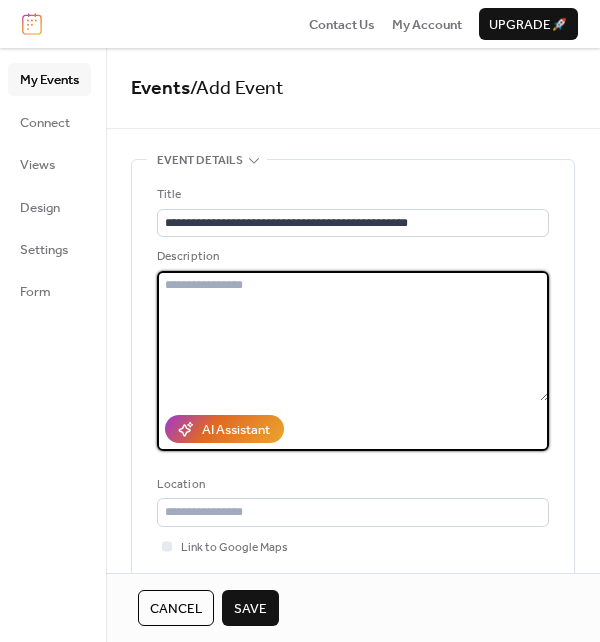 click at bounding box center (353, 336) 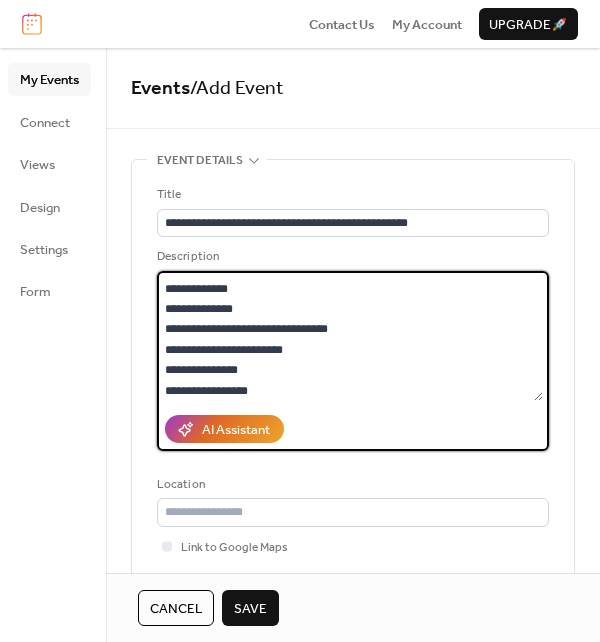 scroll, scrollTop: 101, scrollLeft: 0, axis: vertical 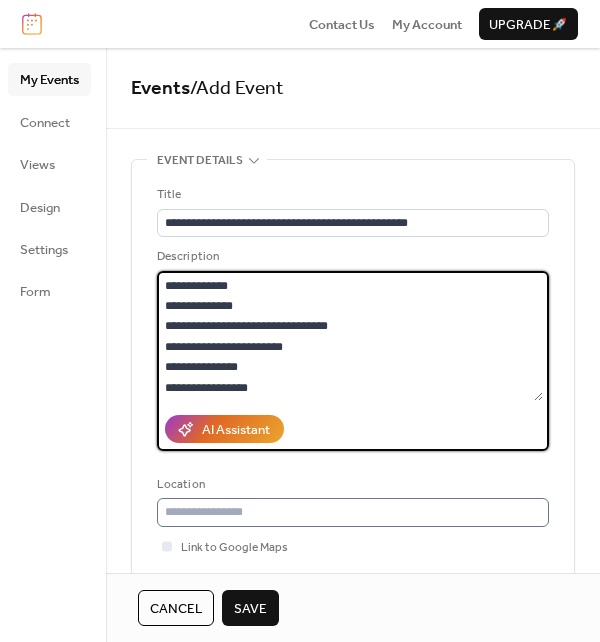 type on "**********" 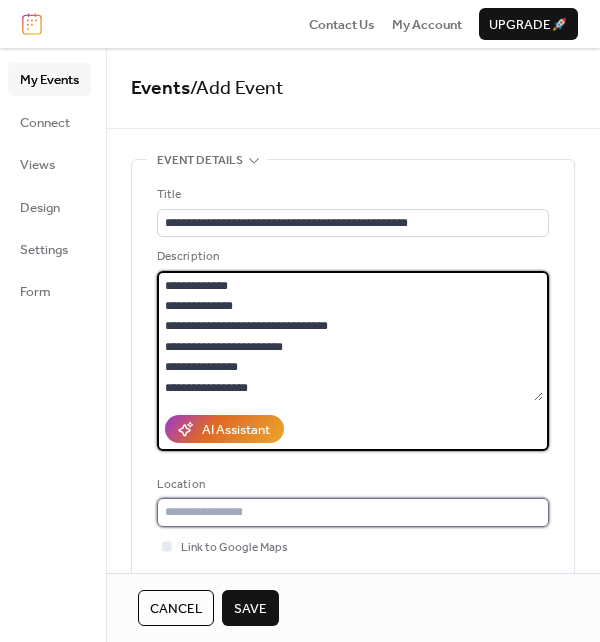 click at bounding box center (353, 512) 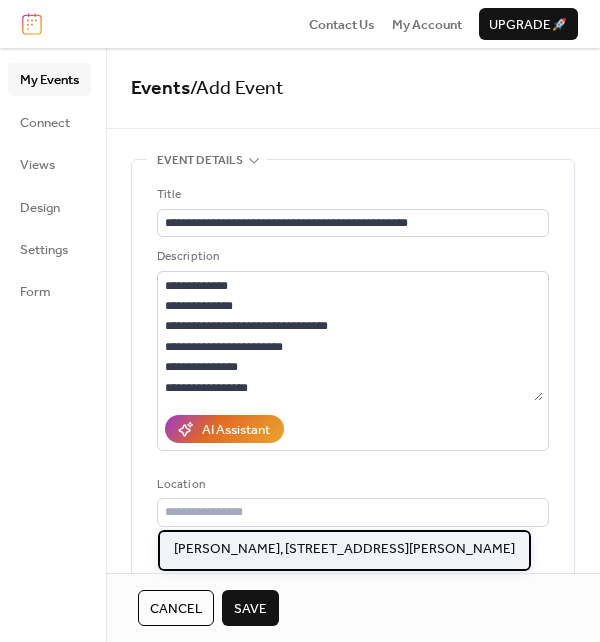 click on "[PERSON_NAME], [STREET_ADDRESS][PERSON_NAME]" at bounding box center [344, 550] 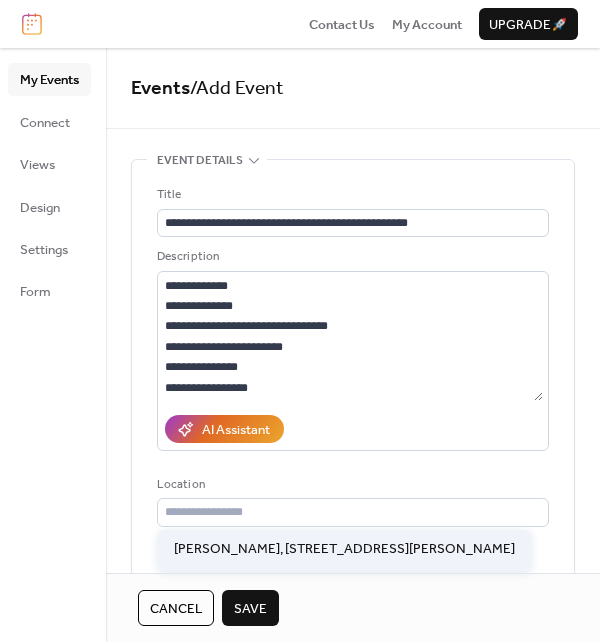type on "**********" 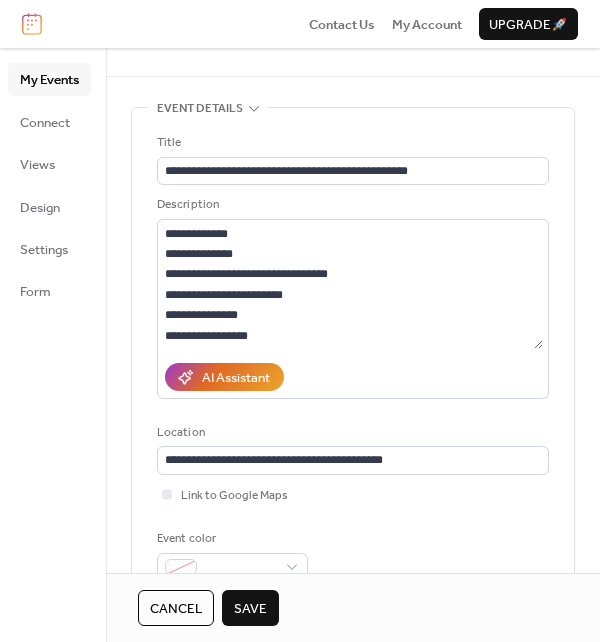 scroll, scrollTop: 62, scrollLeft: 0, axis: vertical 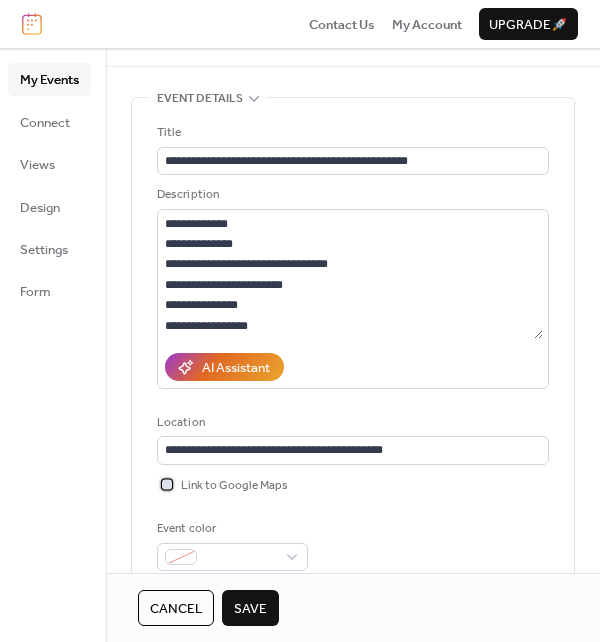 click at bounding box center (167, 484) 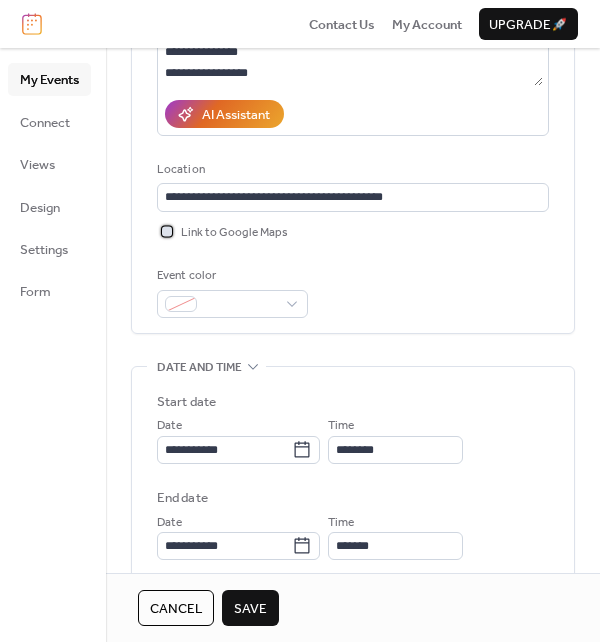 scroll, scrollTop: 327, scrollLeft: 0, axis: vertical 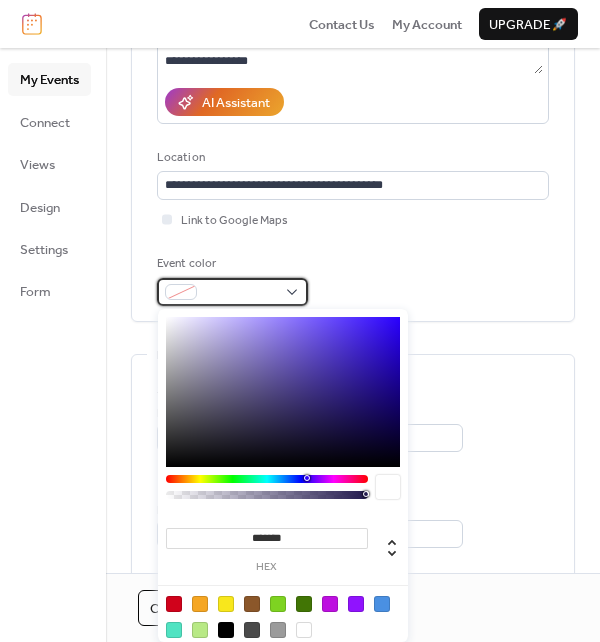 click at bounding box center [240, 293] 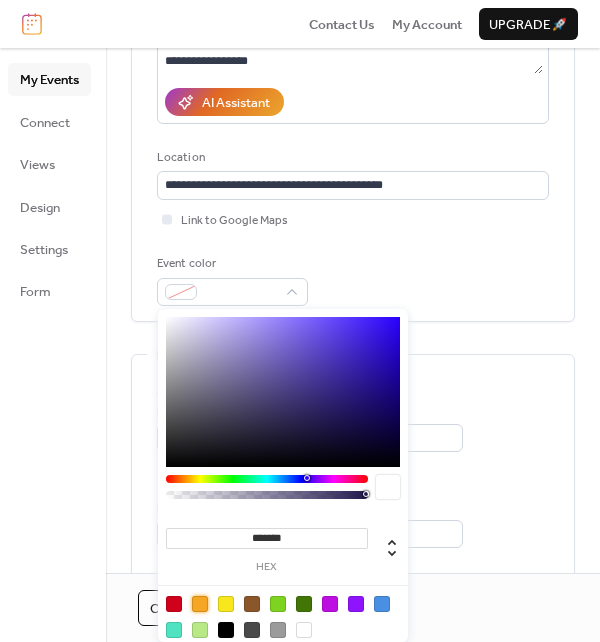 click at bounding box center (200, 604) 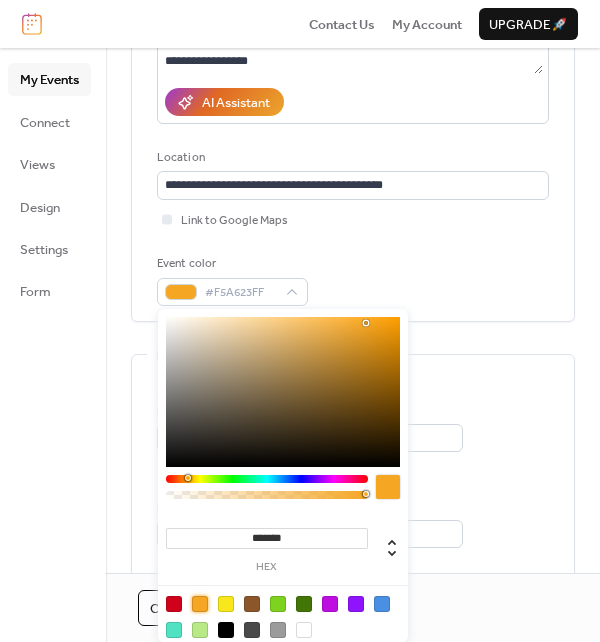 click on "**********" at bounding box center [353, 540] 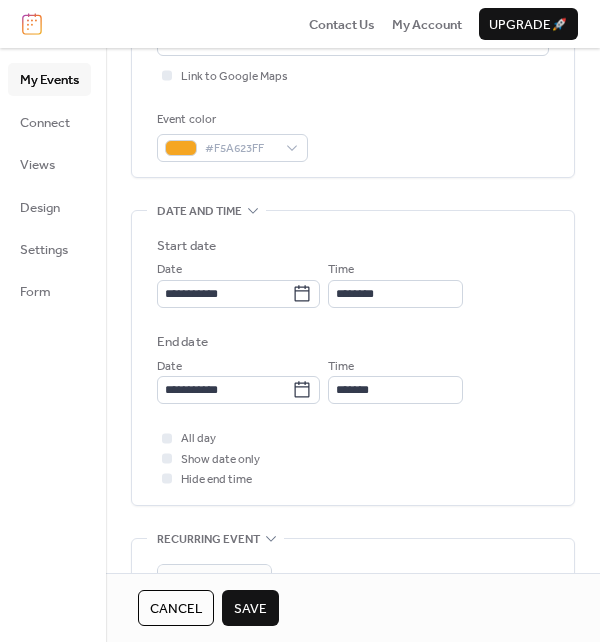 scroll, scrollTop: 475, scrollLeft: 0, axis: vertical 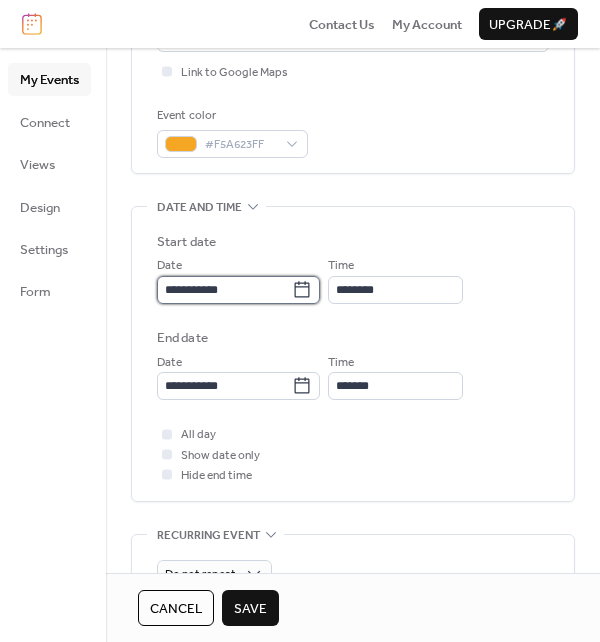 click on "**********" at bounding box center (224, 290) 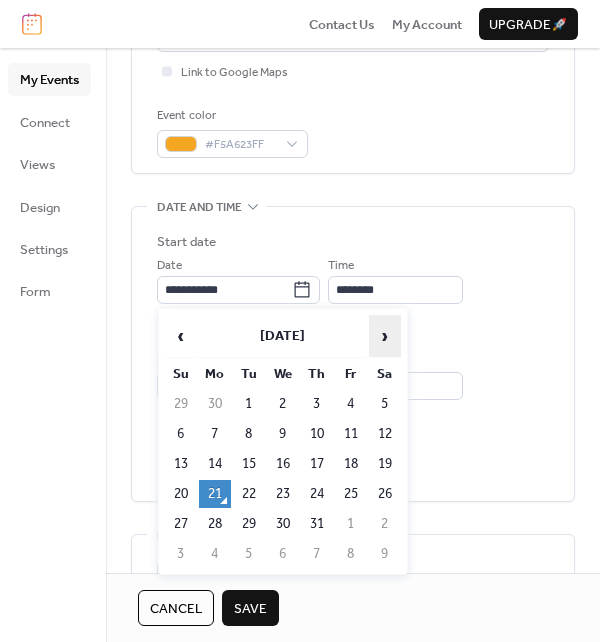 click on "›" at bounding box center (385, 336) 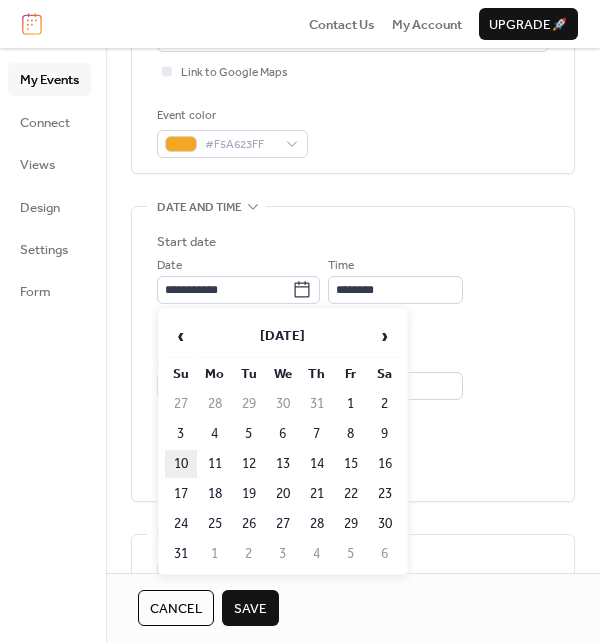 click on "10" at bounding box center [181, 464] 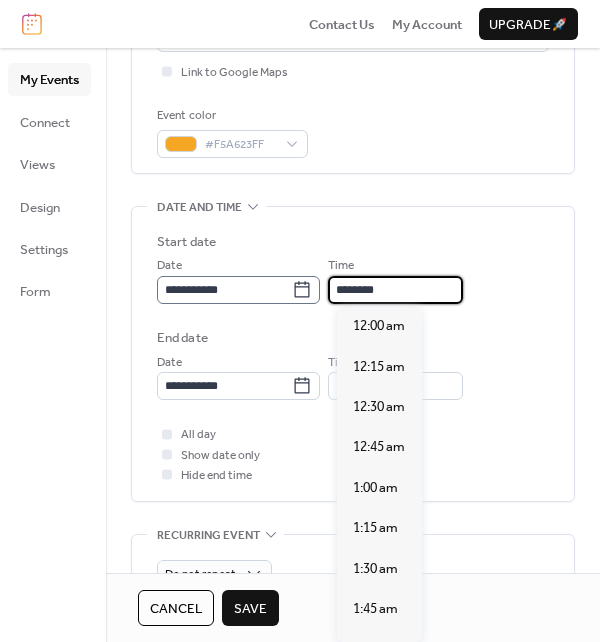 scroll, scrollTop: 1939, scrollLeft: 0, axis: vertical 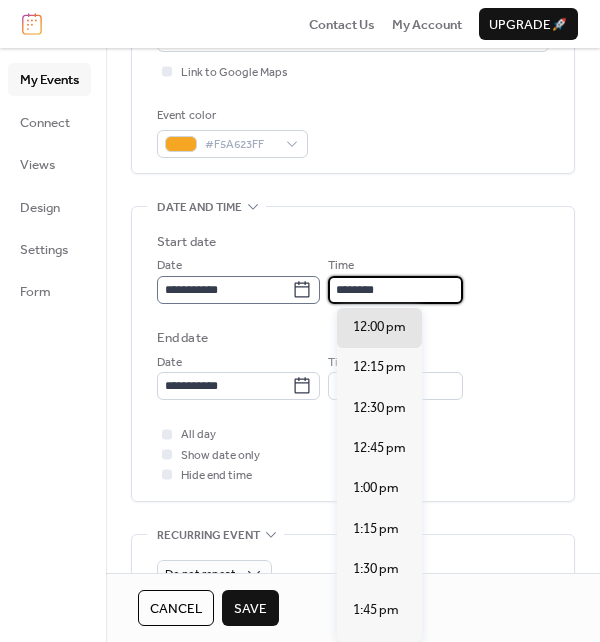 drag, startPoint x: 392, startPoint y: 292, endPoint x: 282, endPoint y: 283, distance: 110.36757 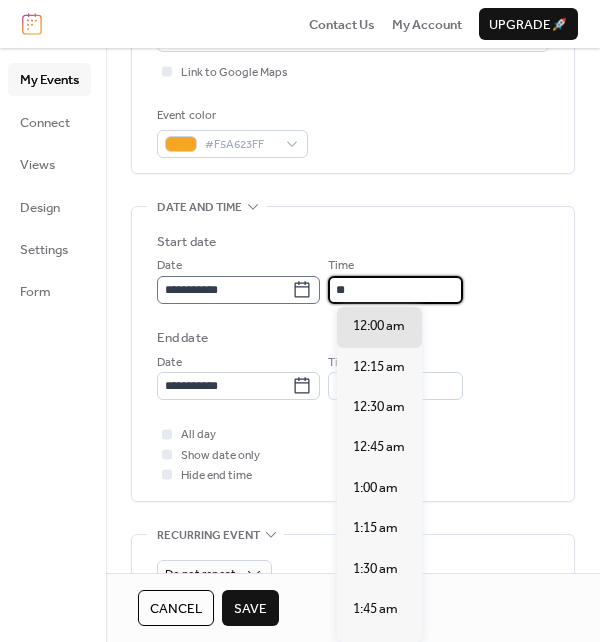 scroll, scrollTop: 1616, scrollLeft: 0, axis: vertical 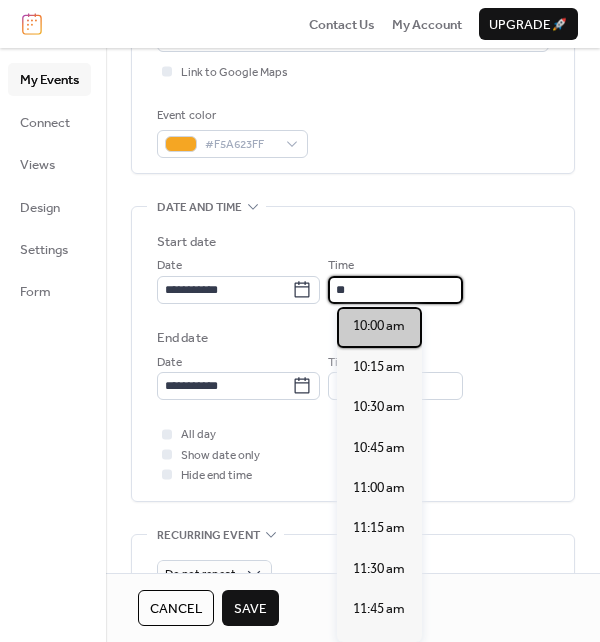 click on "10:00 am" at bounding box center [379, 327] 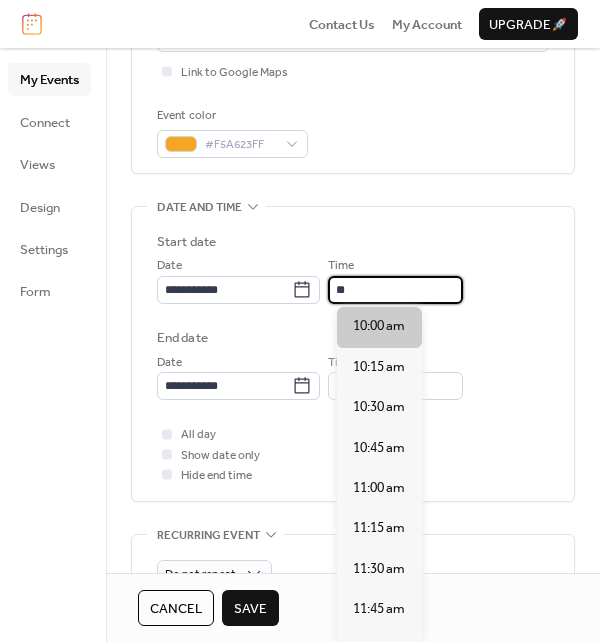 type on "********" 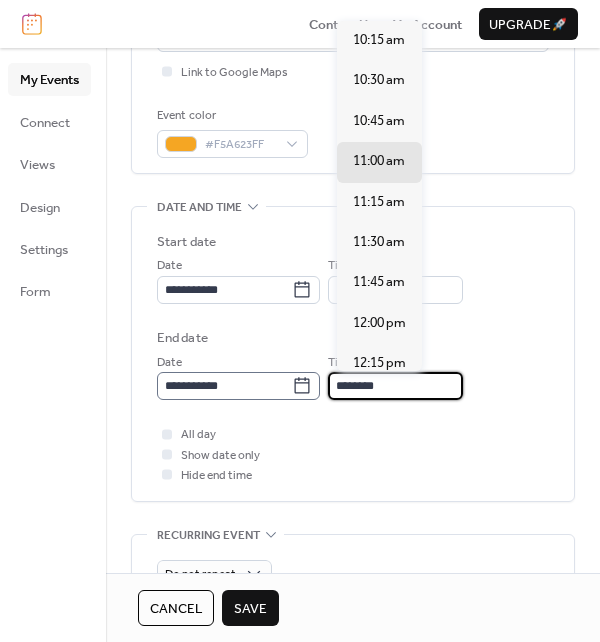 drag, startPoint x: 410, startPoint y: 394, endPoint x: 212, endPoint y: 397, distance: 198.02272 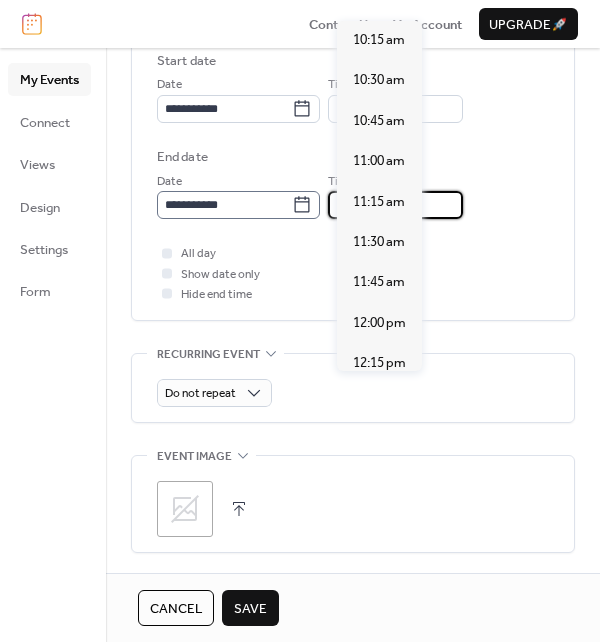 scroll, scrollTop: 666, scrollLeft: 0, axis: vertical 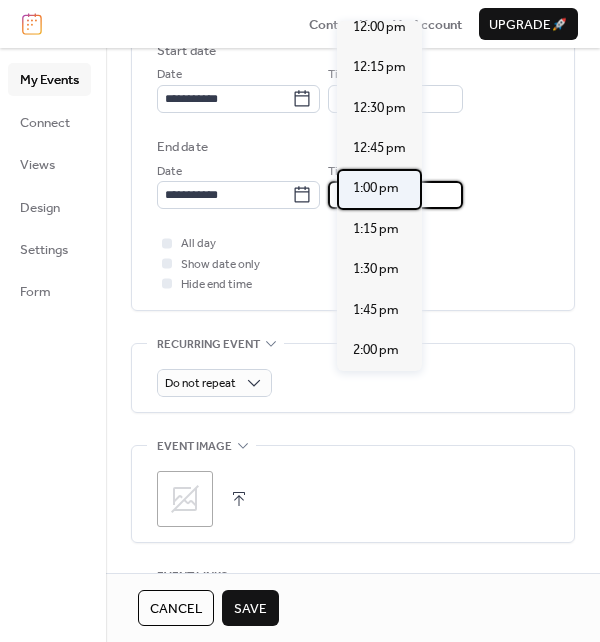 click on "1:00 pm" at bounding box center (376, 188) 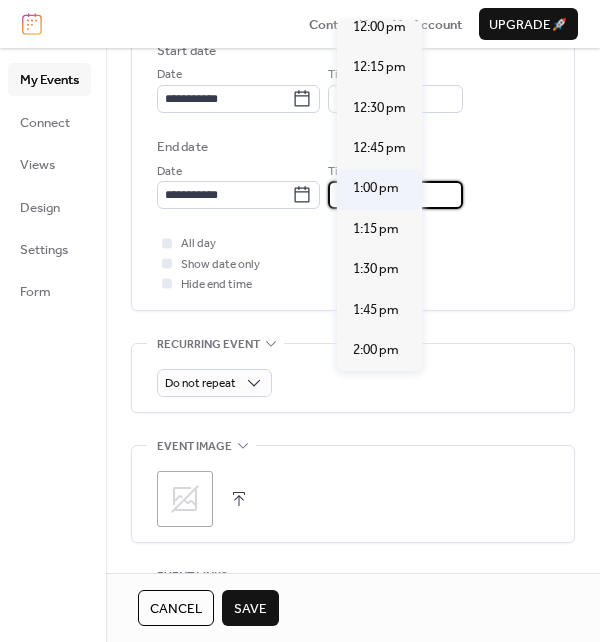 type on "*******" 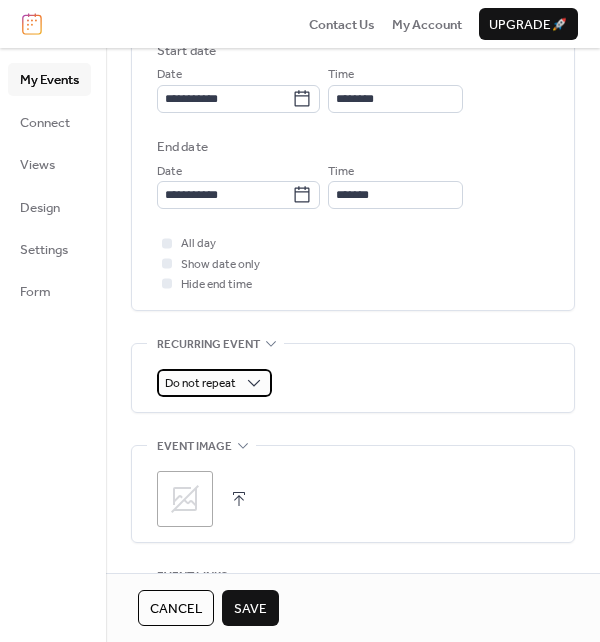 click on "Do not repeat" at bounding box center [214, 383] 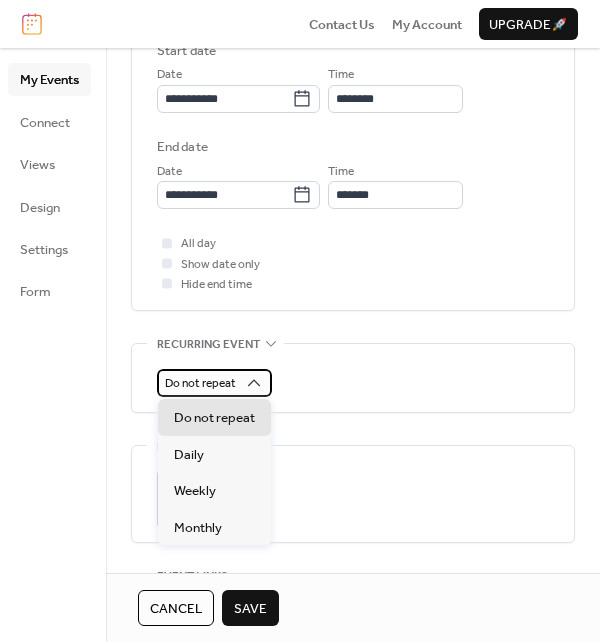 click on "Do not repeat" at bounding box center (200, 383) 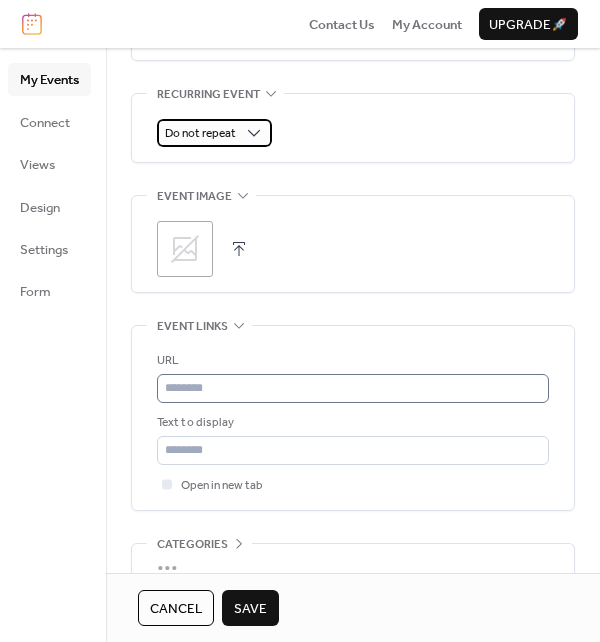 scroll, scrollTop: 919, scrollLeft: 0, axis: vertical 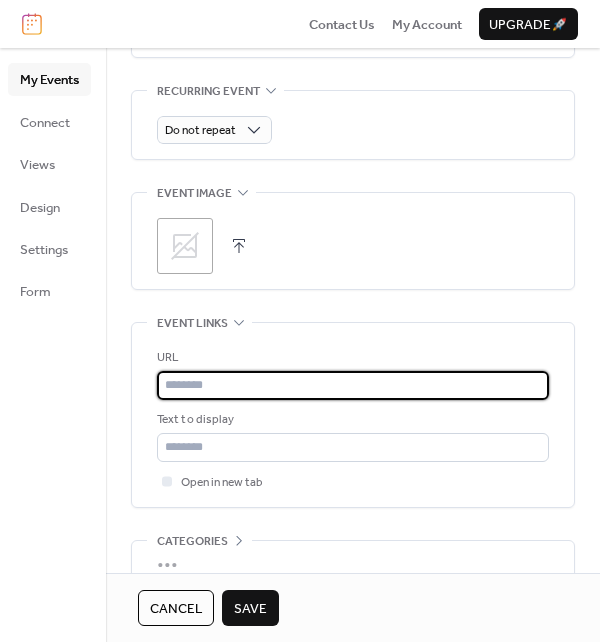 click at bounding box center [353, 385] 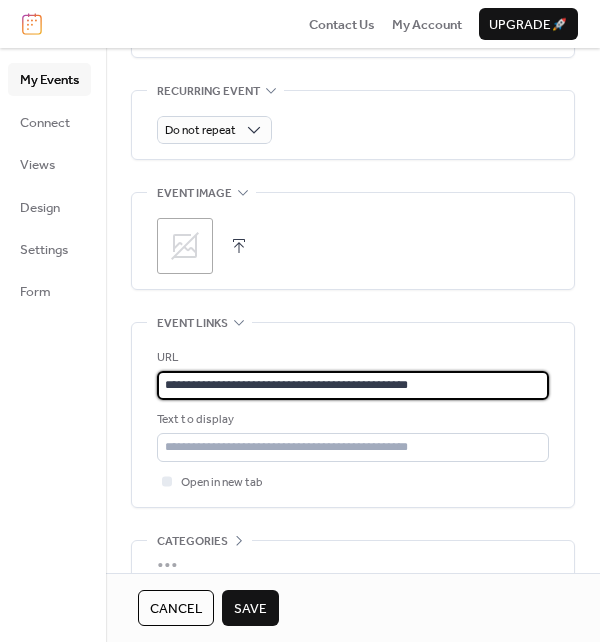 scroll, scrollTop: 1019, scrollLeft: 0, axis: vertical 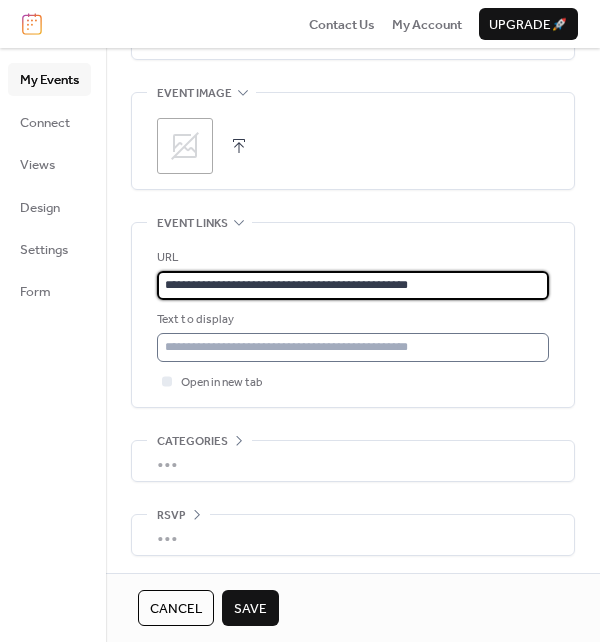 type on "**********" 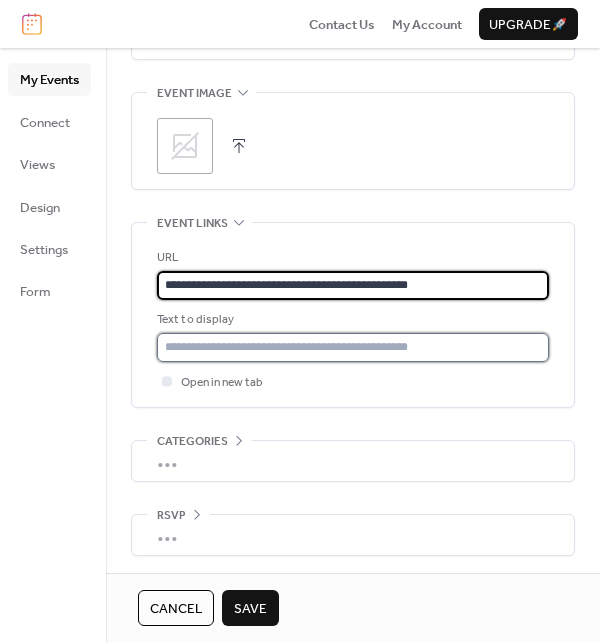 click at bounding box center (353, 347) 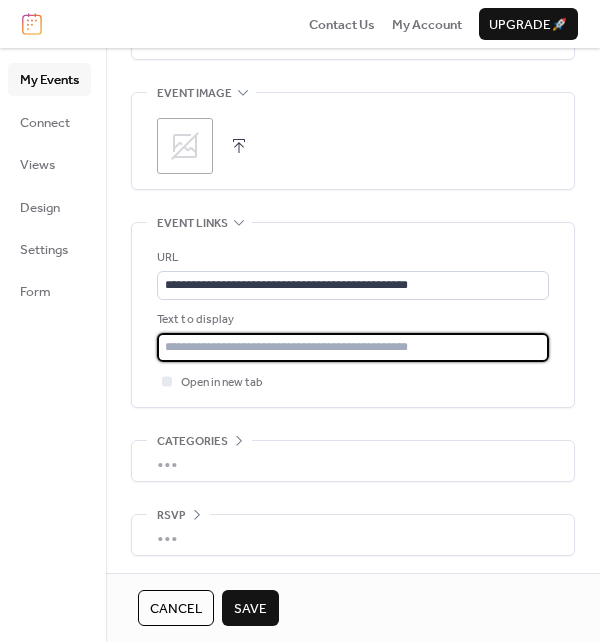type on "**********" 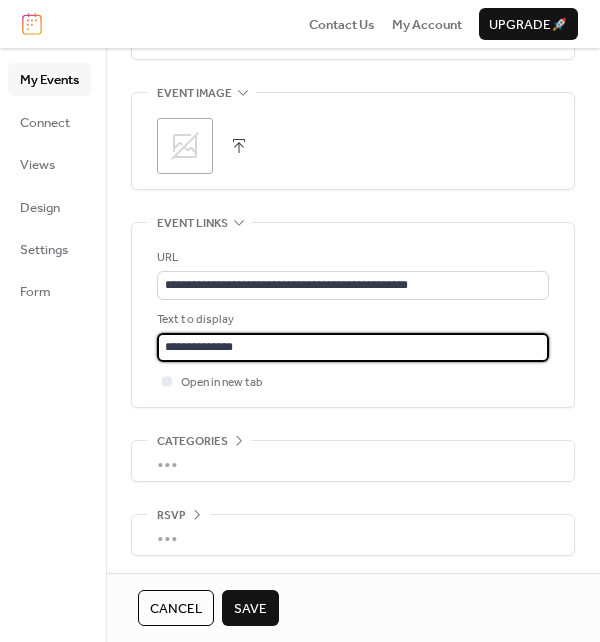 click on "•••" at bounding box center (353, 461) 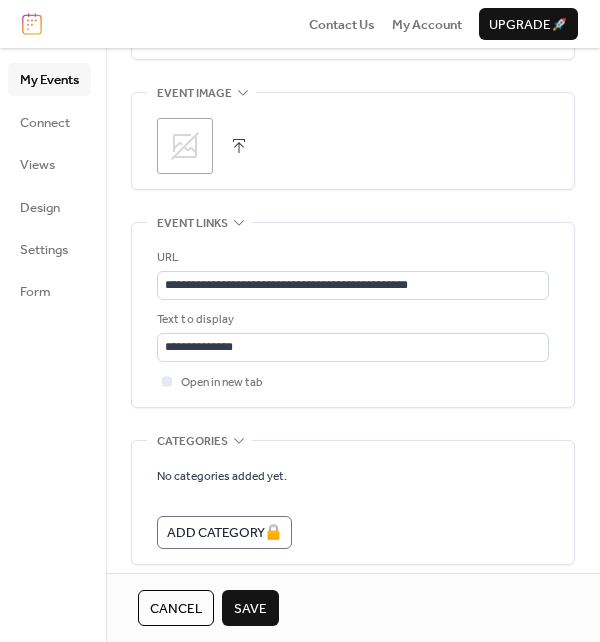 scroll, scrollTop: 1019, scrollLeft: 0, axis: vertical 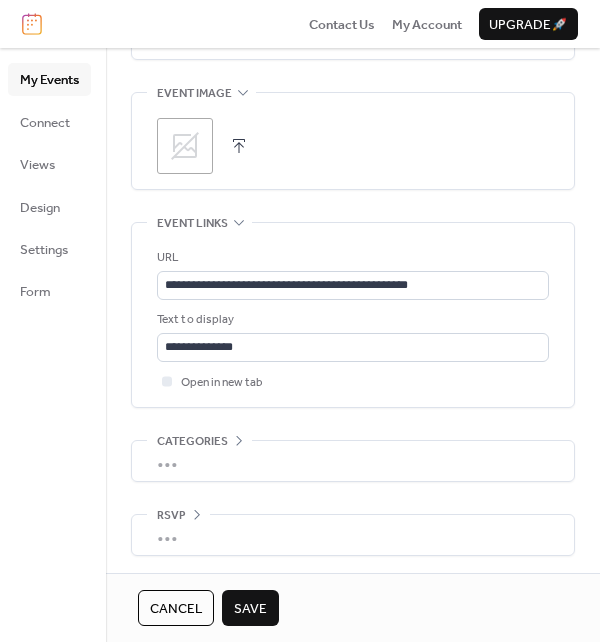 click on "Save" at bounding box center (250, 609) 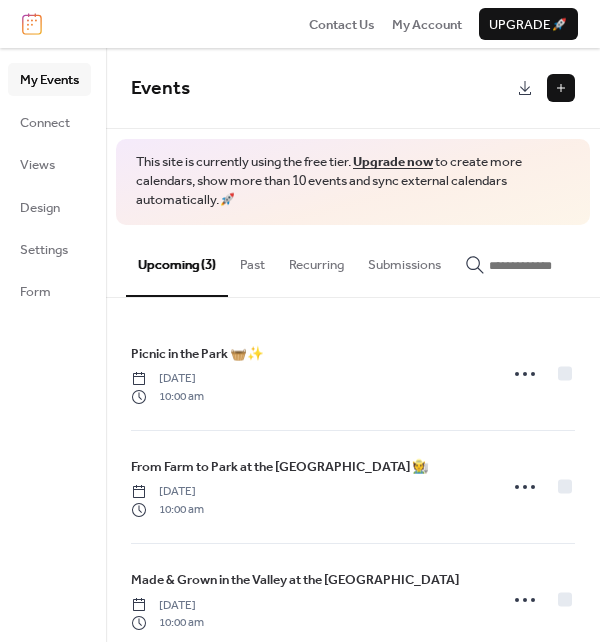 scroll, scrollTop: 39, scrollLeft: 0, axis: vertical 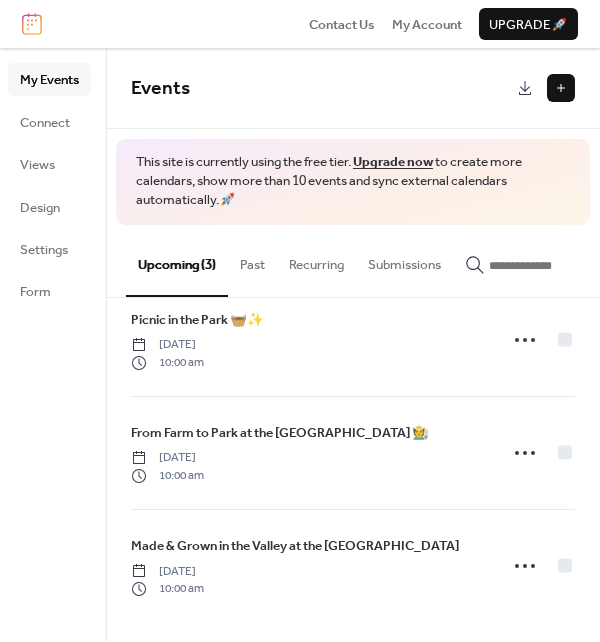 click at bounding box center [561, 88] 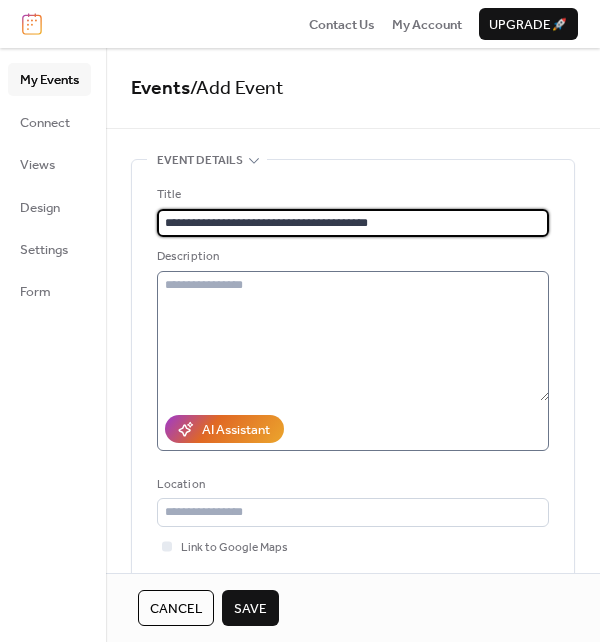 type on "**********" 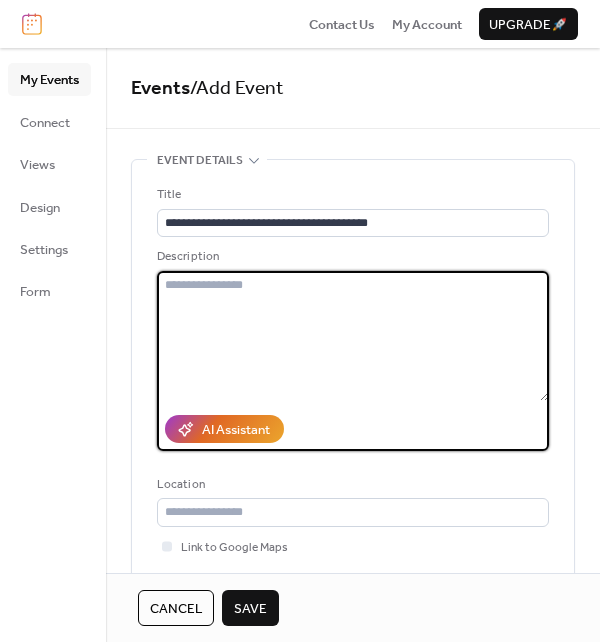 click at bounding box center [353, 336] 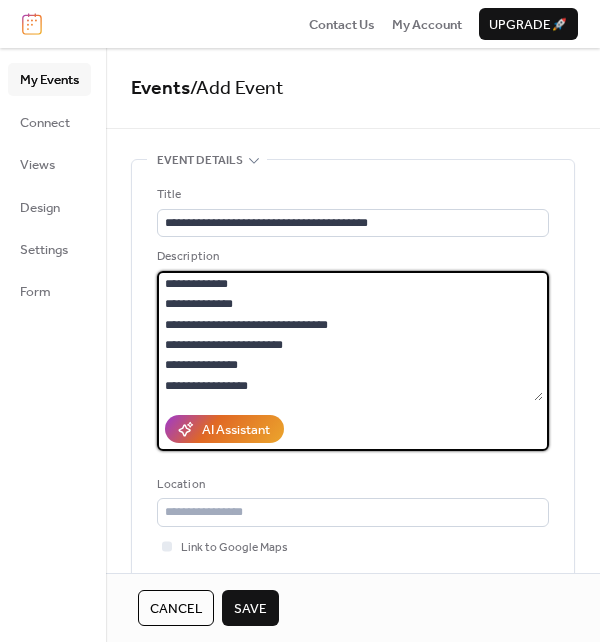 scroll, scrollTop: 183, scrollLeft: 0, axis: vertical 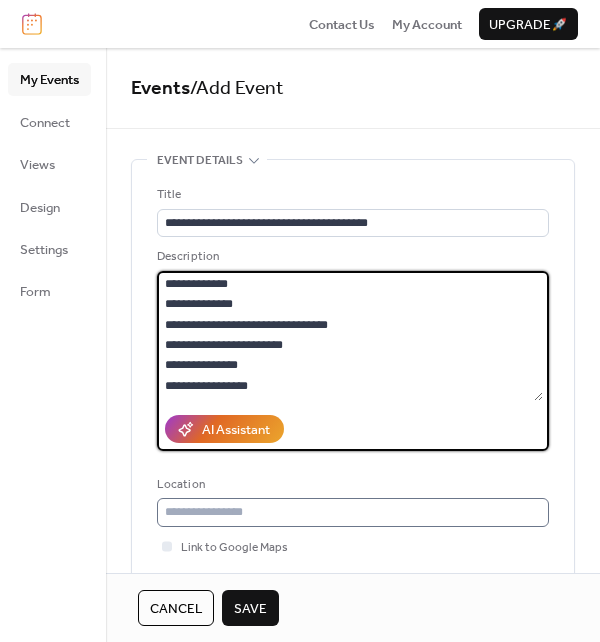 type on "**********" 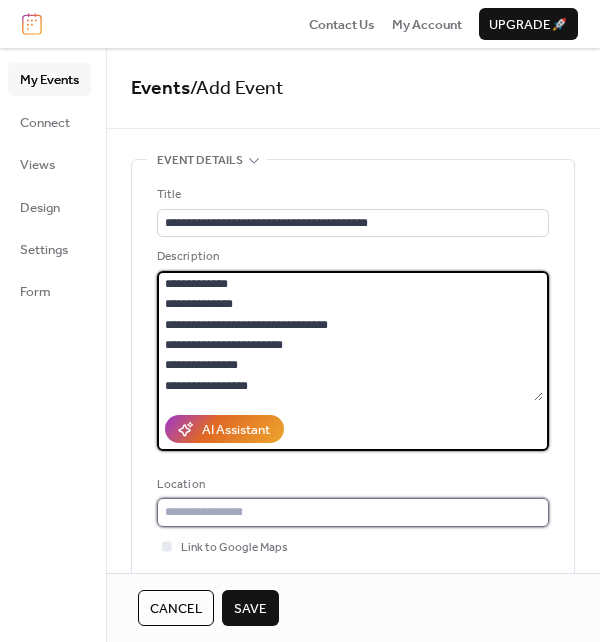 click at bounding box center (353, 512) 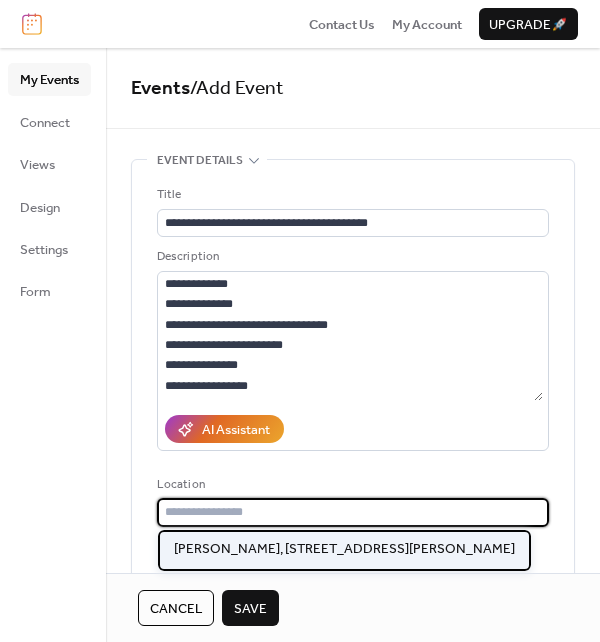 click on "[PERSON_NAME], [STREET_ADDRESS][PERSON_NAME]" at bounding box center [344, 549] 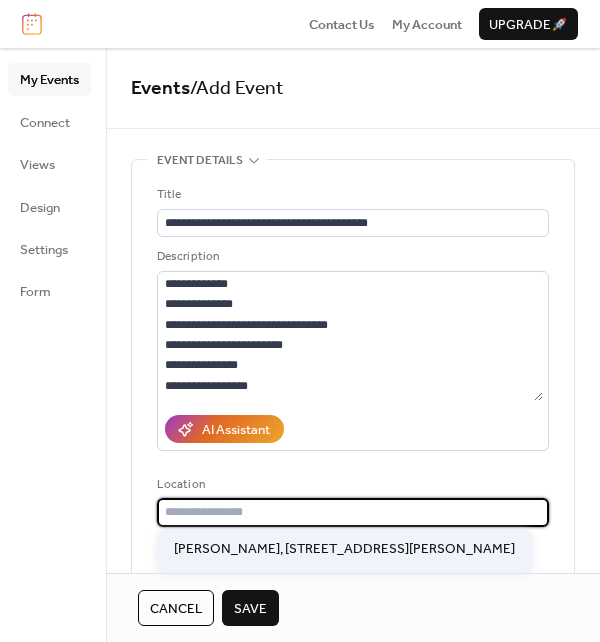 type on "**********" 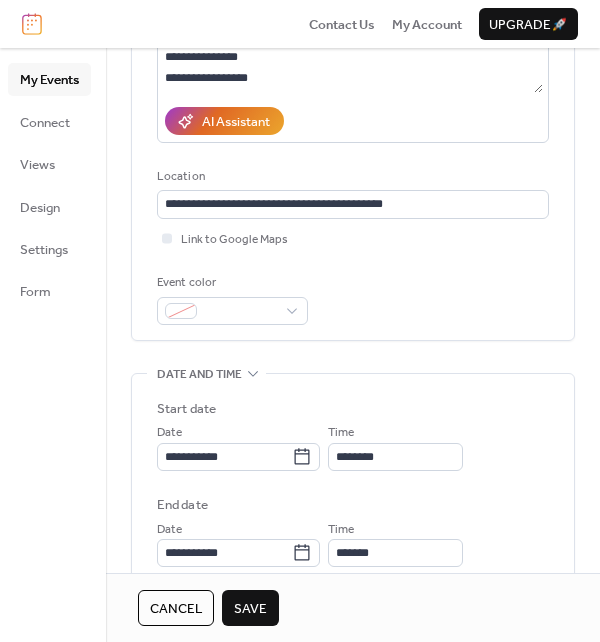 scroll, scrollTop: 311, scrollLeft: 0, axis: vertical 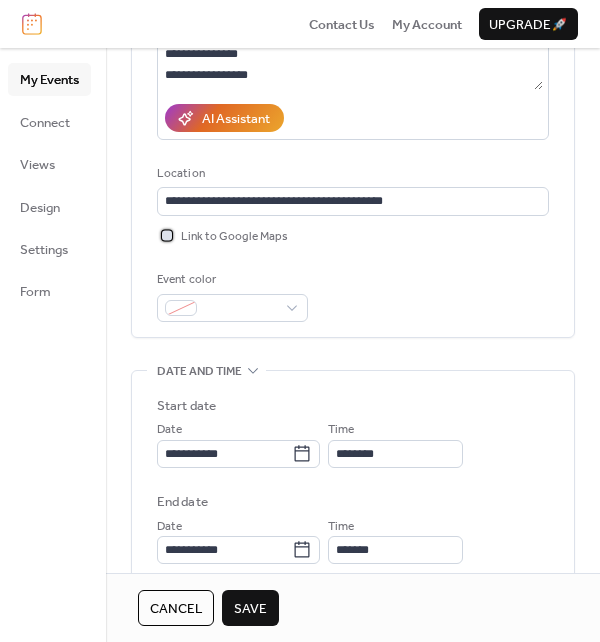 click at bounding box center [167, 235] 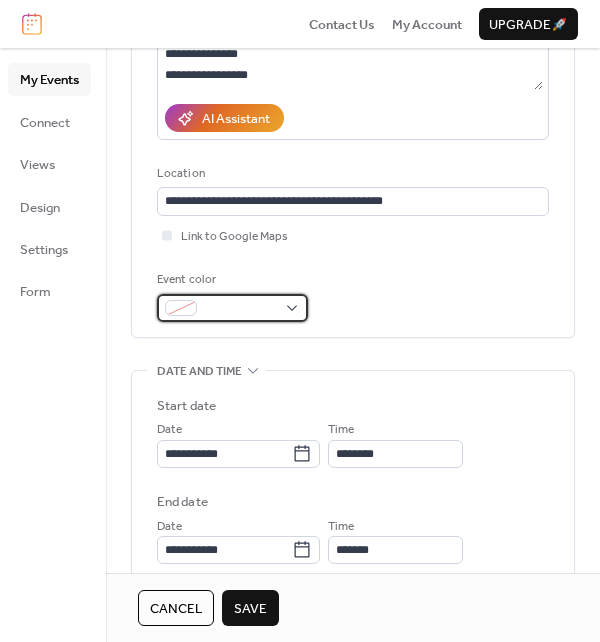 click at bounding box center (181, 308) 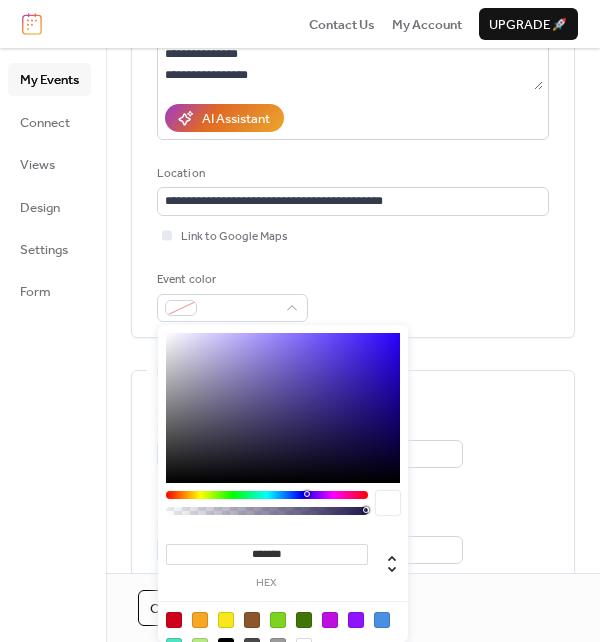 click at bounding box center (200, 620) 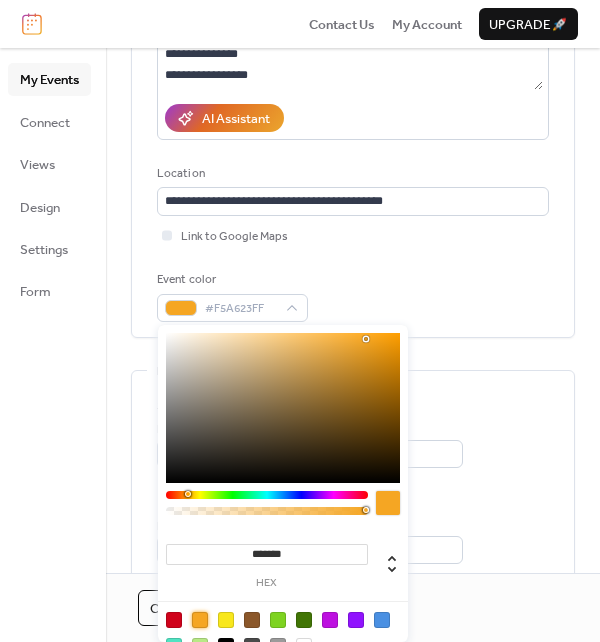 click on "**********" at bounding box center [353, 443] 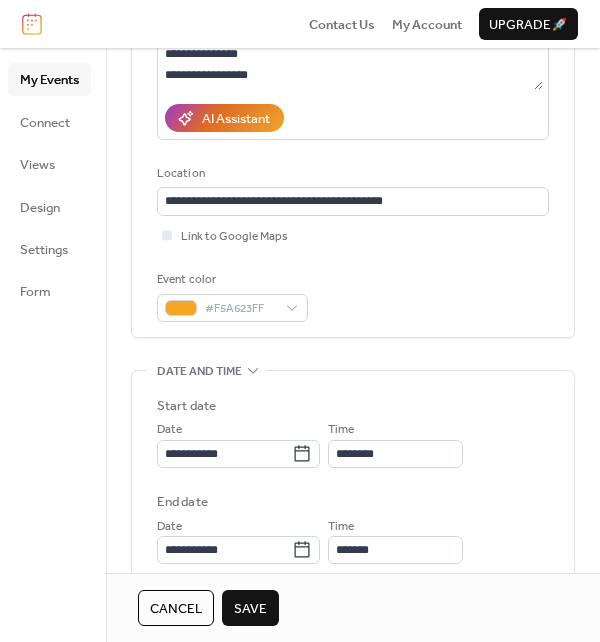 scroll, scrollTop: 406, scrollLeft: 0, axis: vertical 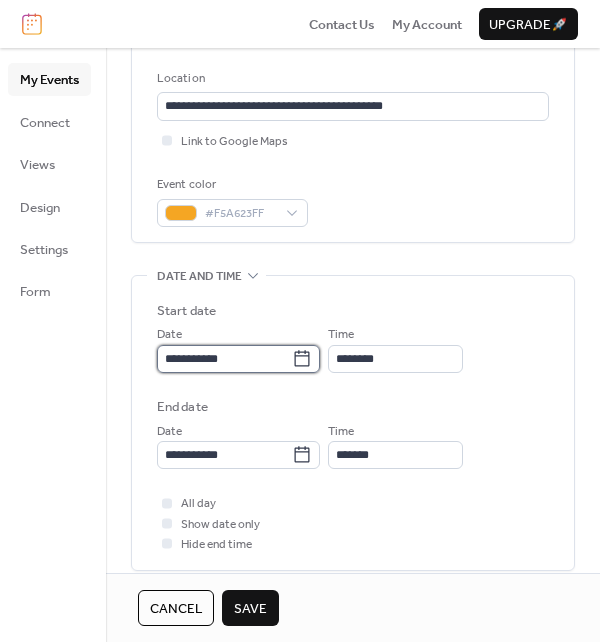 click on "**********" at bounding box center [224, 359] 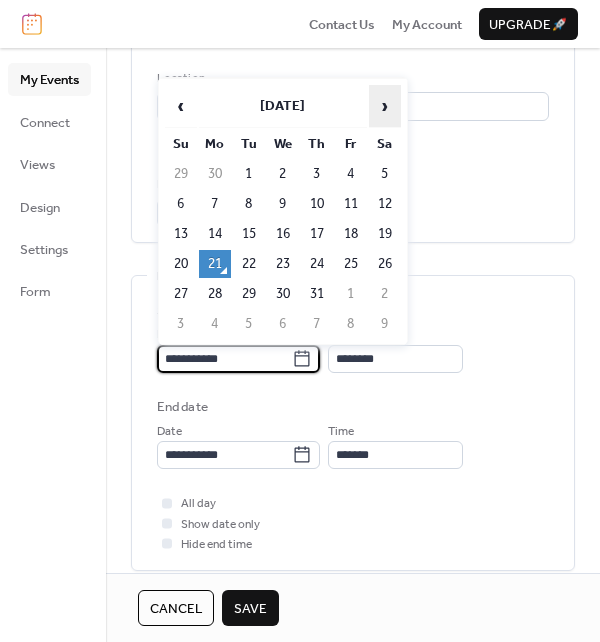 click on "›" at bounding box center (385, 106) 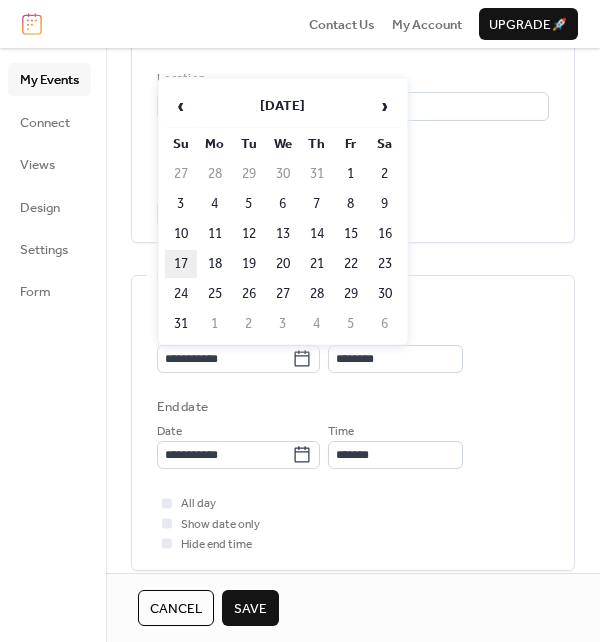 click on "17" at bounding box center (181, 264) 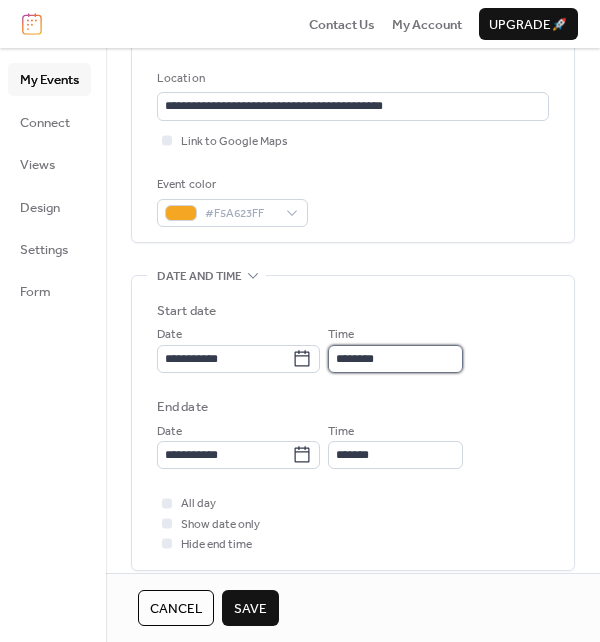 click on "********" at bounding box center [395, 359] 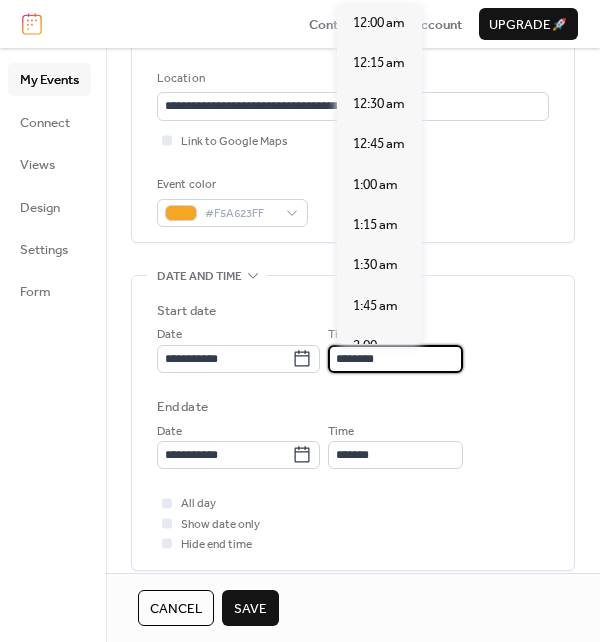 scroll, scrollTop: 1939, scrollLeft: 0, axis: vertical 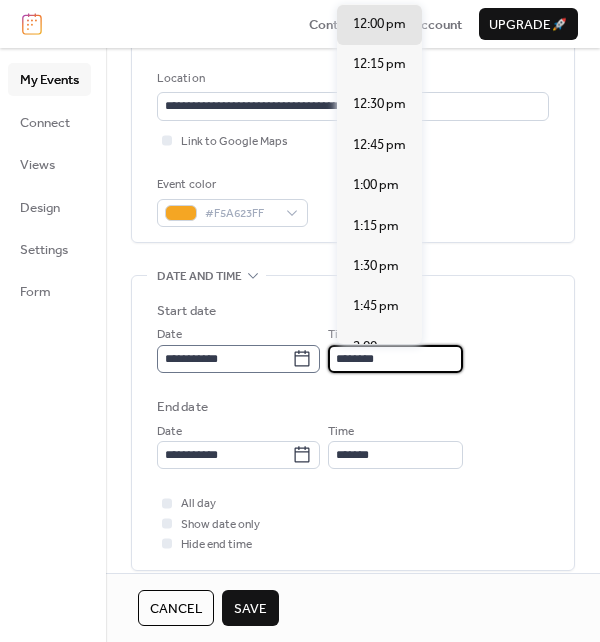 drag, startPoint x: 422, startPoint y: 355, endPoint x: 169, endPoint y: 348, distance: 253.09682 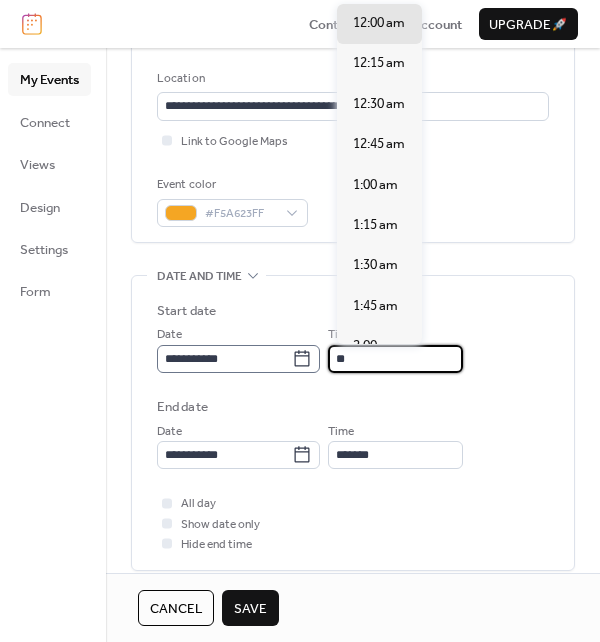 scroll, scrollTop: 1616, scrollLeft: 0, axis: vertical 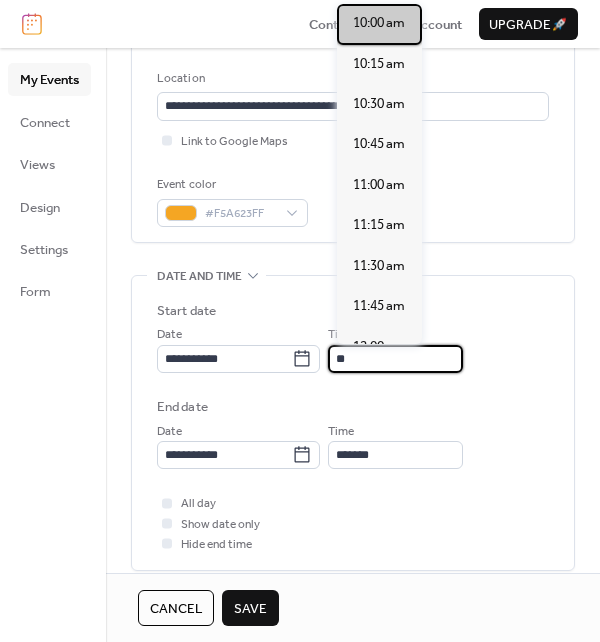 click on "10:00 am" at bounding box center [379, 23] 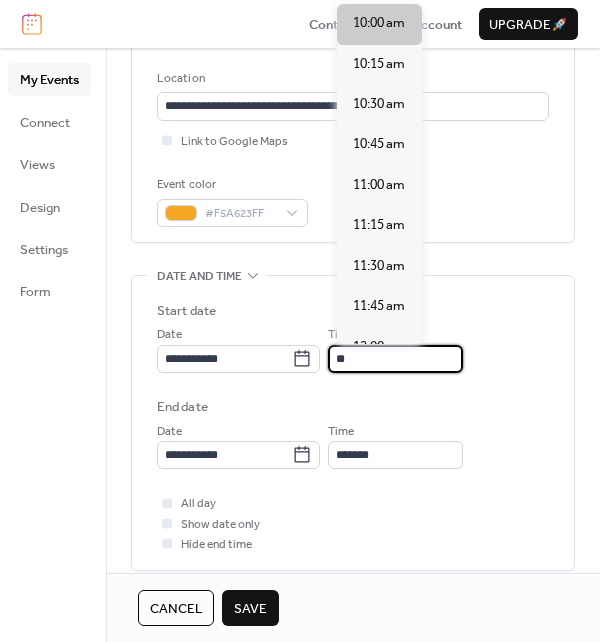type on "********" 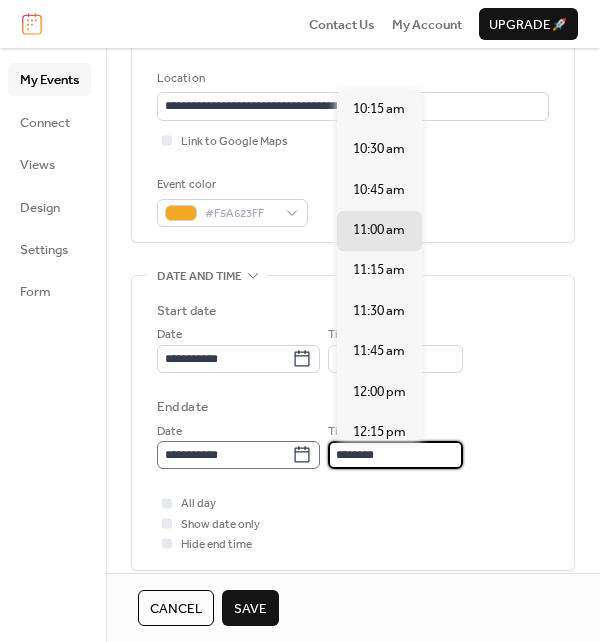 drag, startPoint x: 403, startPoint y: 454, endPoint x: 196, endPoint y: 453, distance: 207.00241 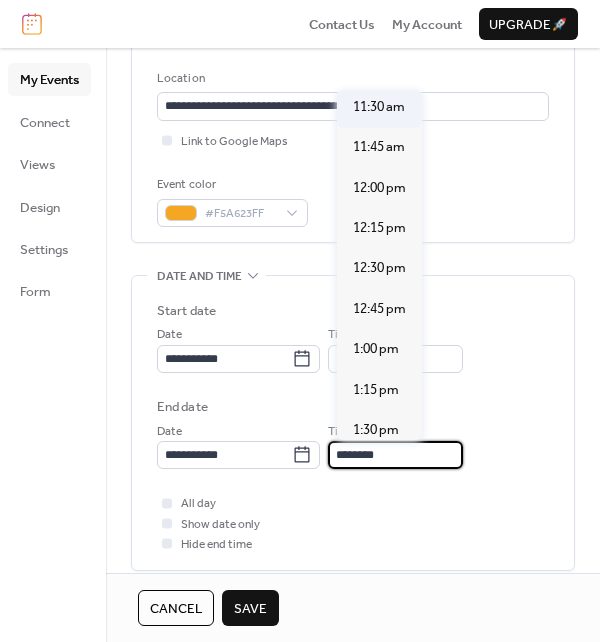 scroll, scrollTop: 208, scrollLeft: 0, axis: vertical 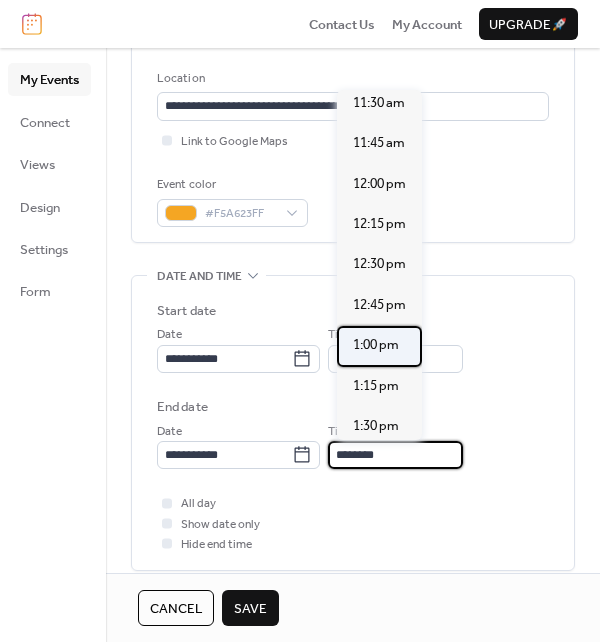 click on "1:00 pm" at bounding box center [376, 345] 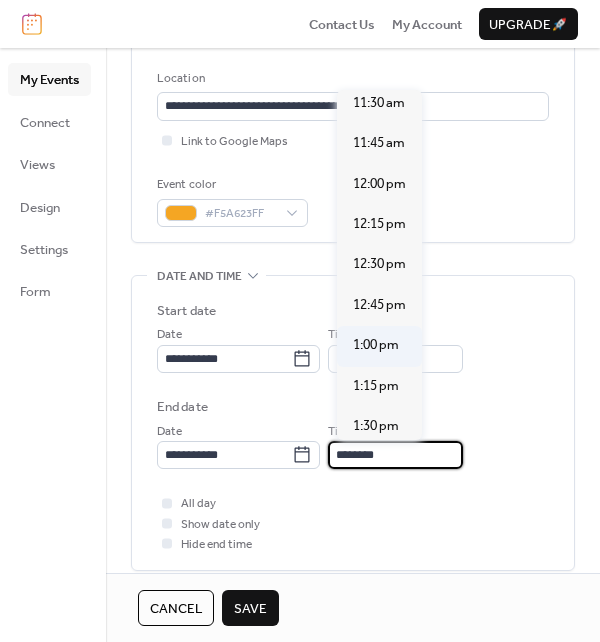 type on "*******" 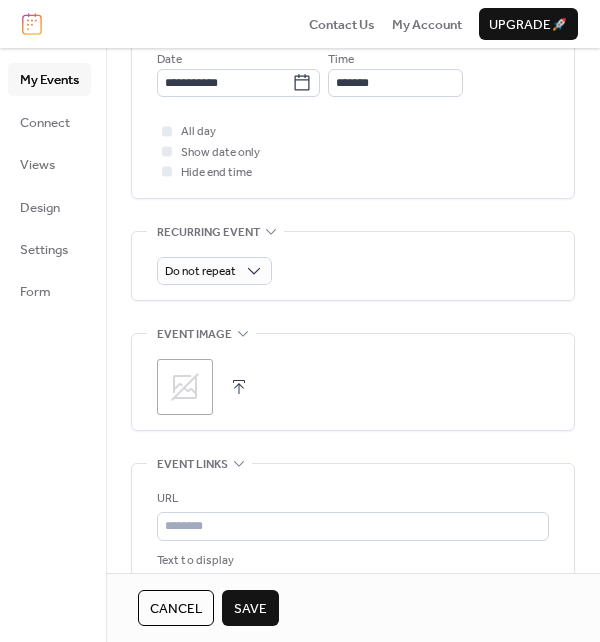 scroll, scrollTop: 914, scrollLeft: 0, axis: vertical 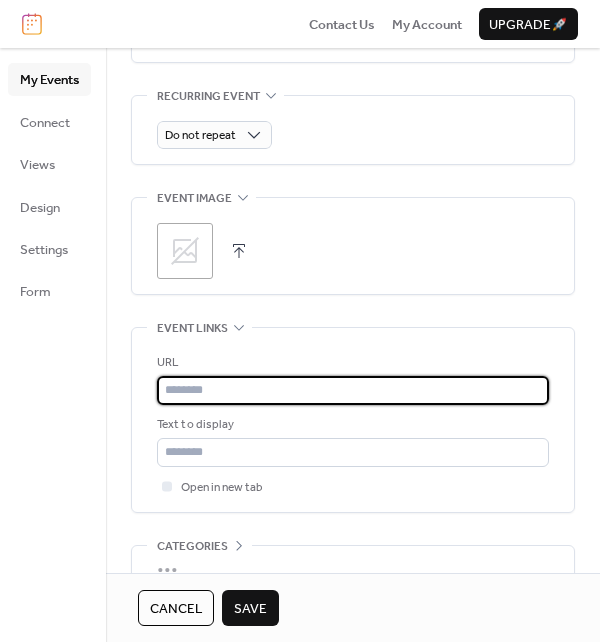 click at bounding box center [353, 390] 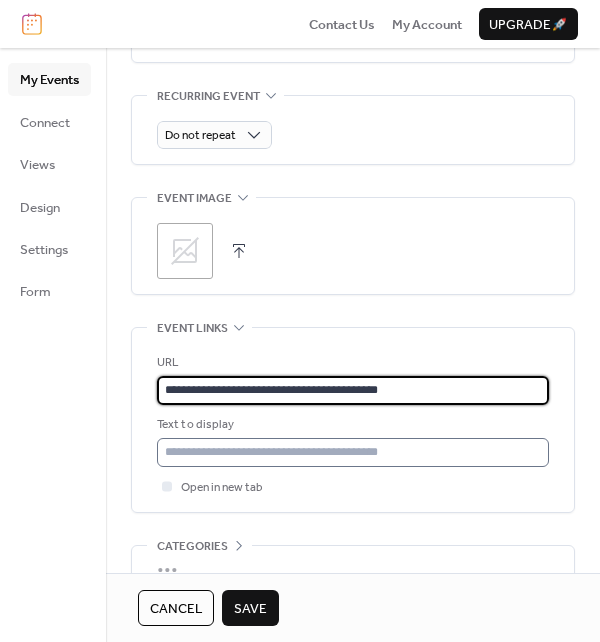 type on "**********" 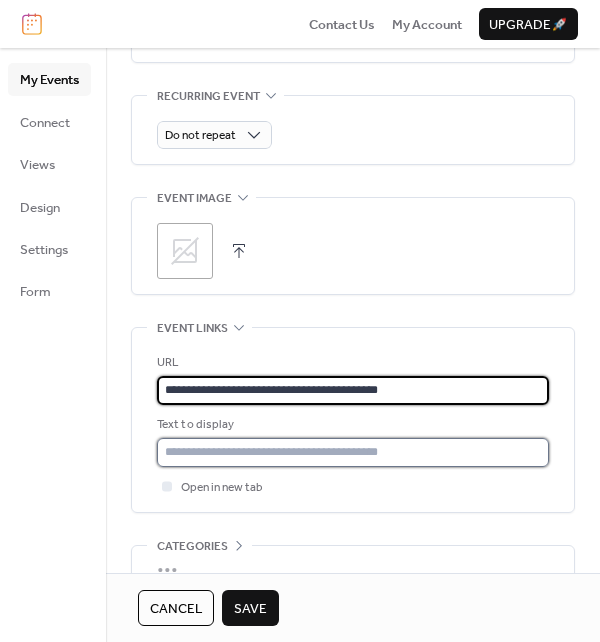 click at bounding box center [353, 452] 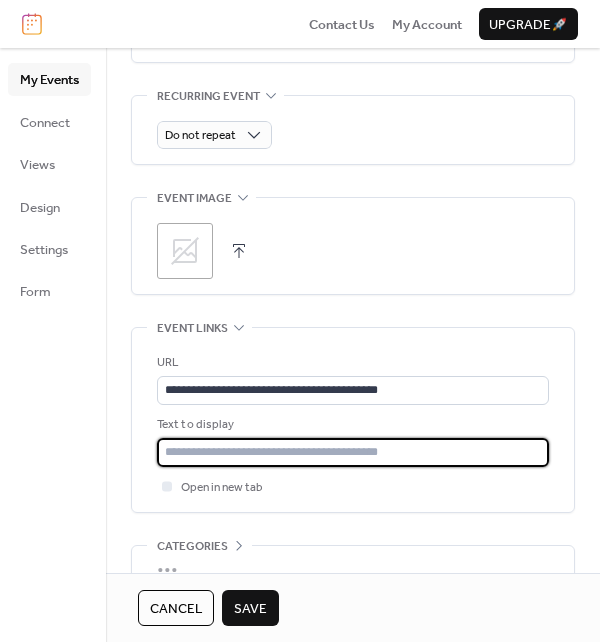 type on "**********" 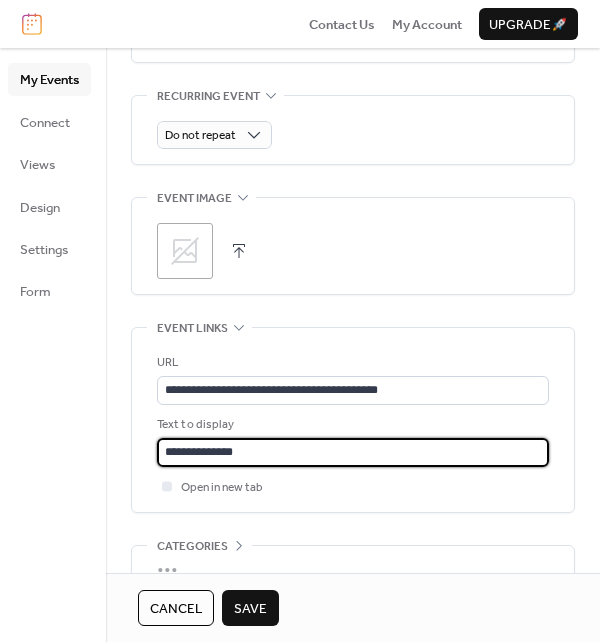 scroll, scrollTop: 1019, scrollLeft: 0, axis: vertical 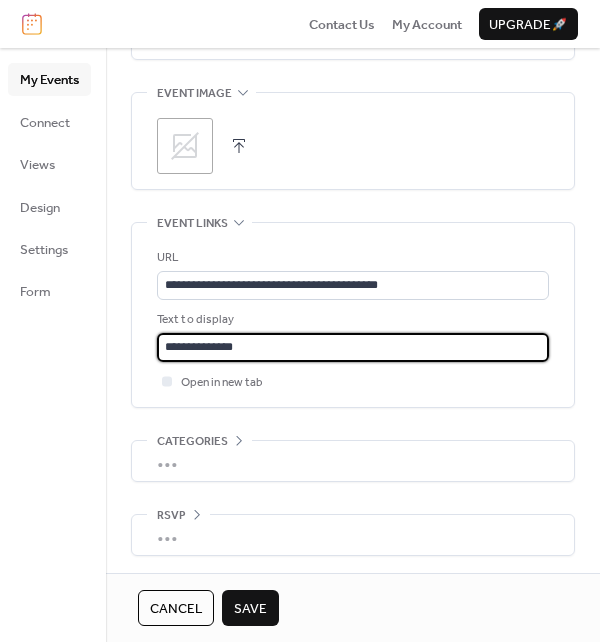 click on "Save" at bounding box center (250, 609) 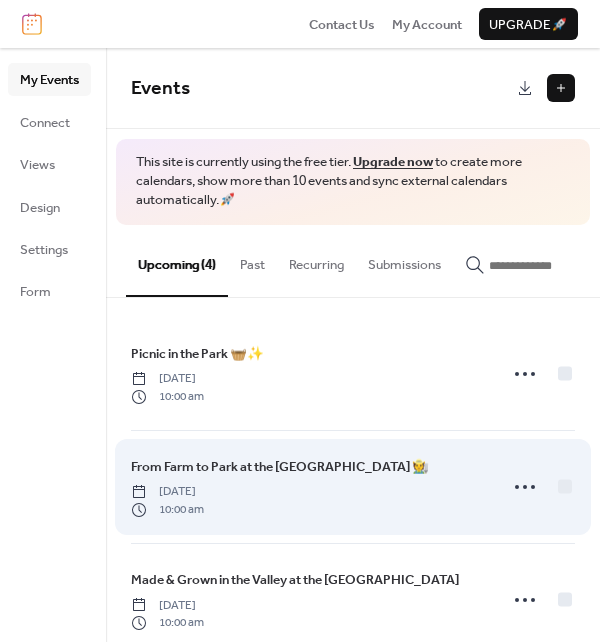 scroll, scrollTop: 152, scrollLeft: 0, axis: vertical 